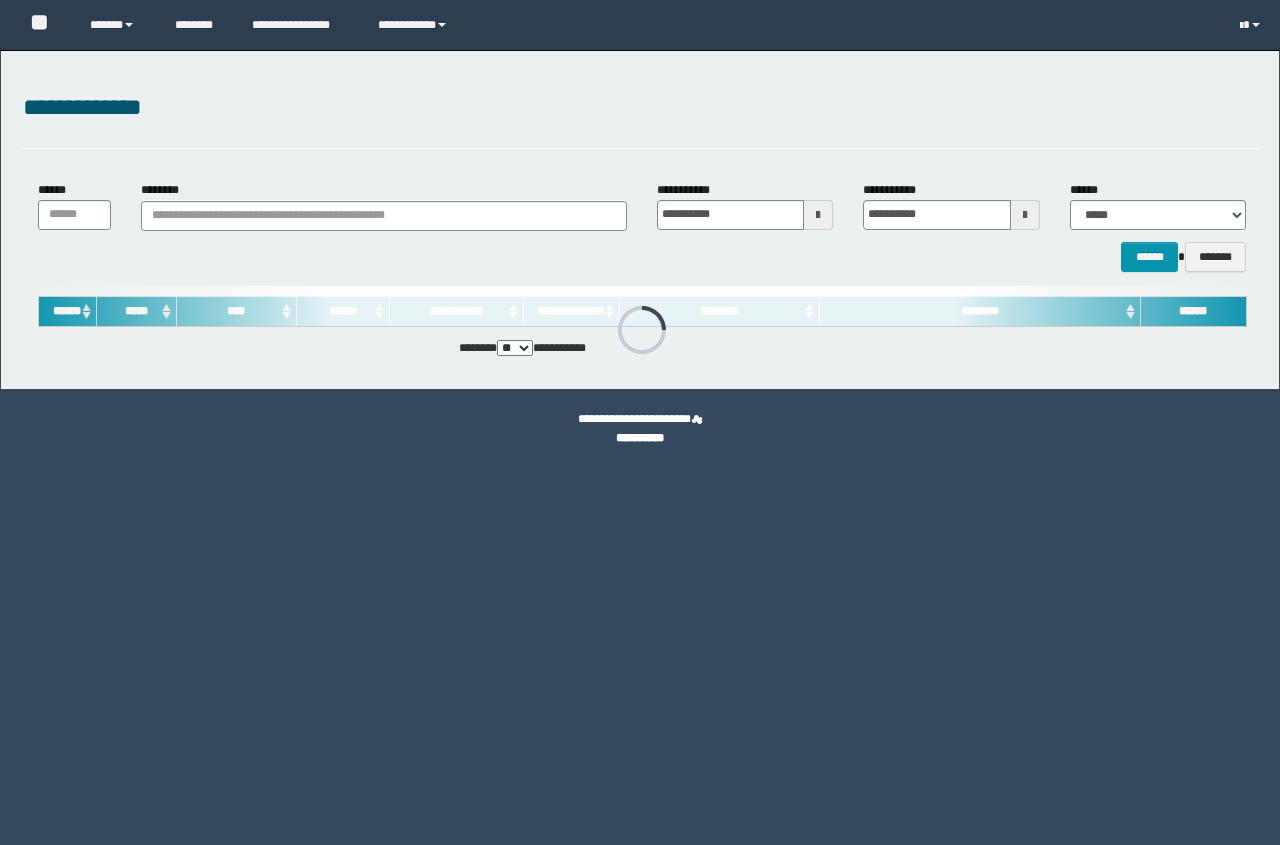 scroll, scrollTop: 0, scrollLeft: 0, axis: both 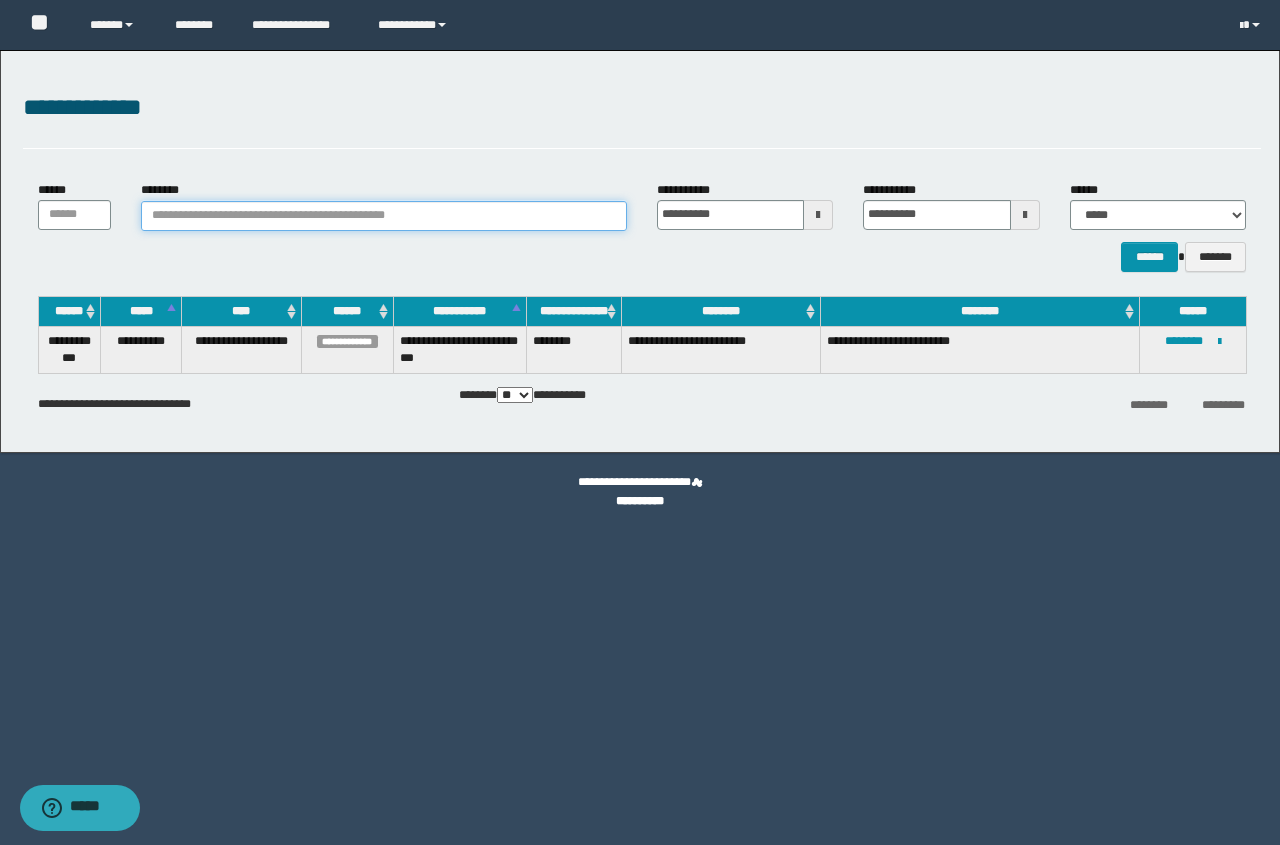 click on "********" at bounding box center [384, 216] 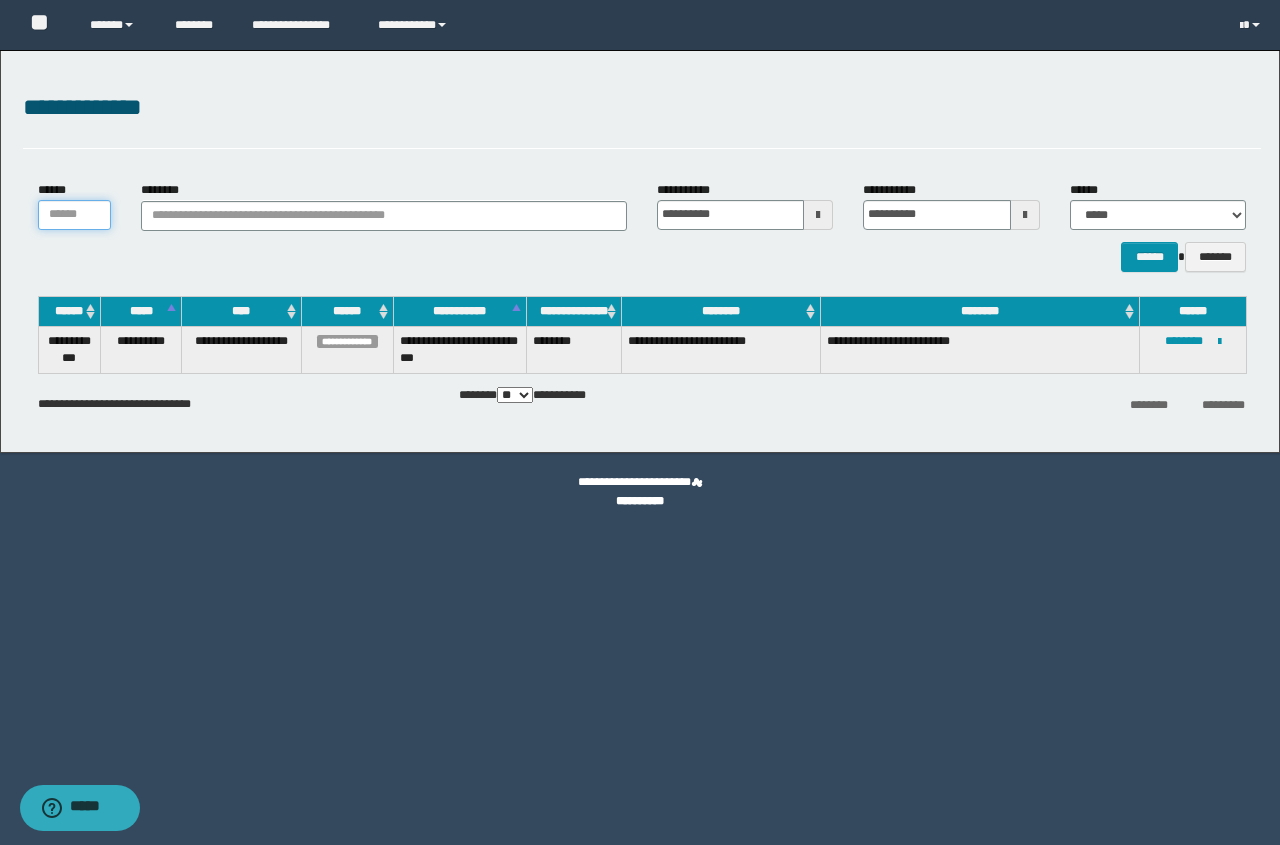 click on "******" at bounding box center [74, 215] 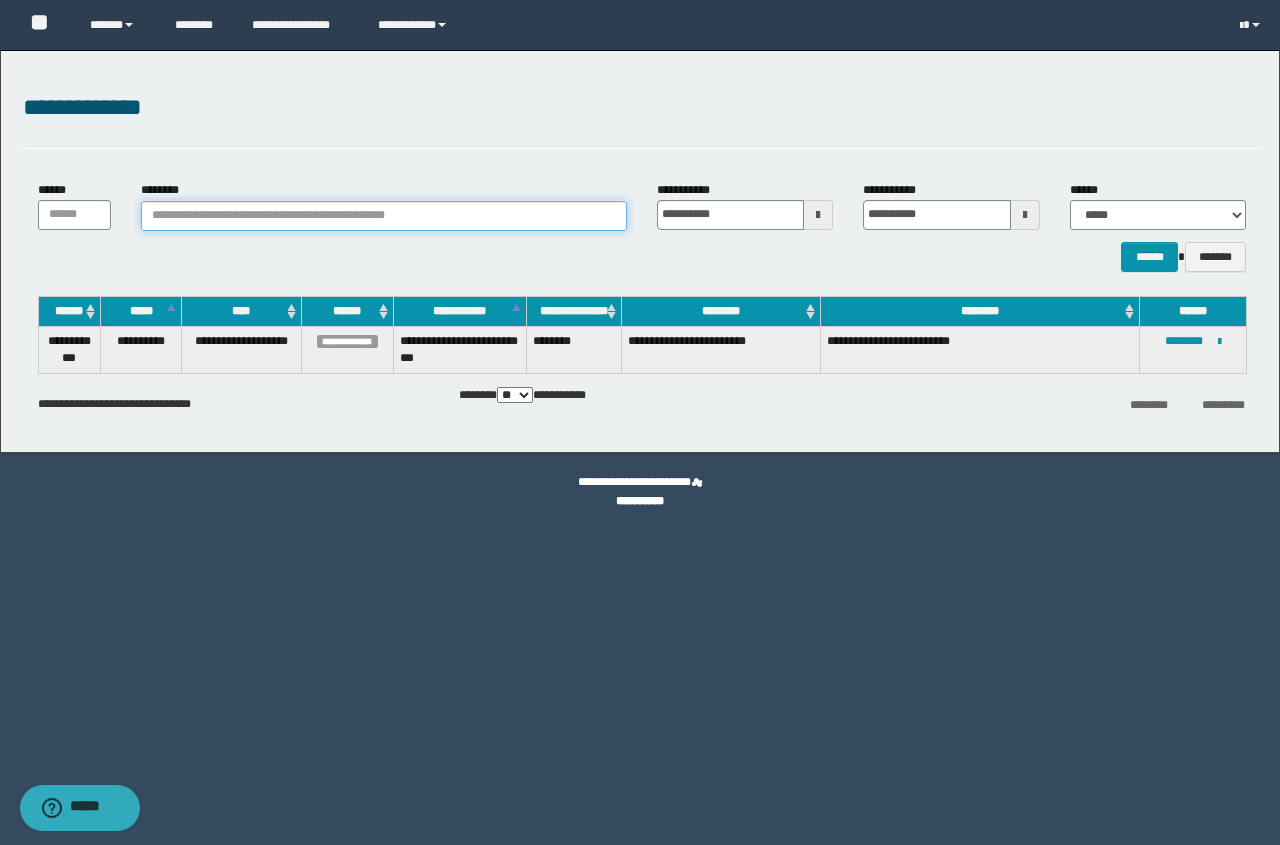 click on "********" at bounding box center [384, 216] 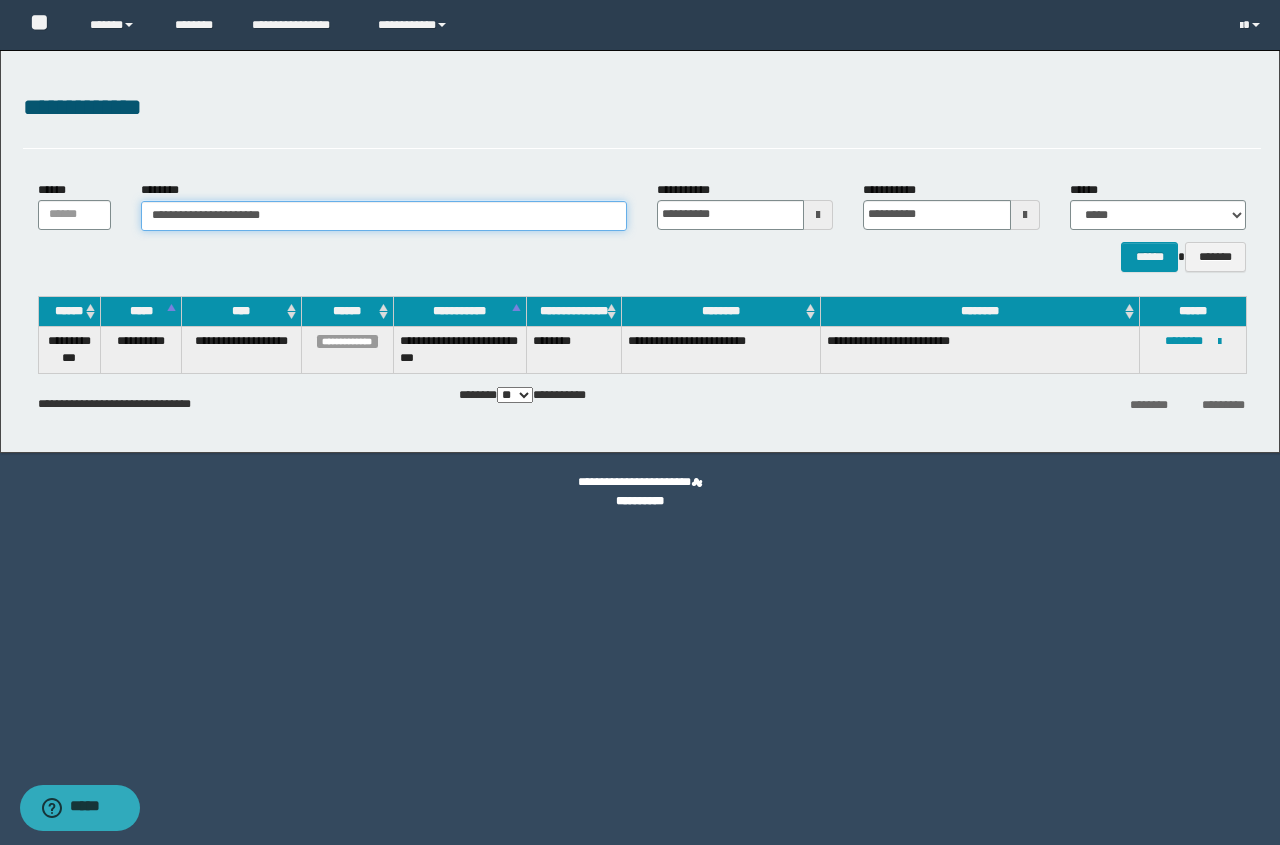 type on "**********" 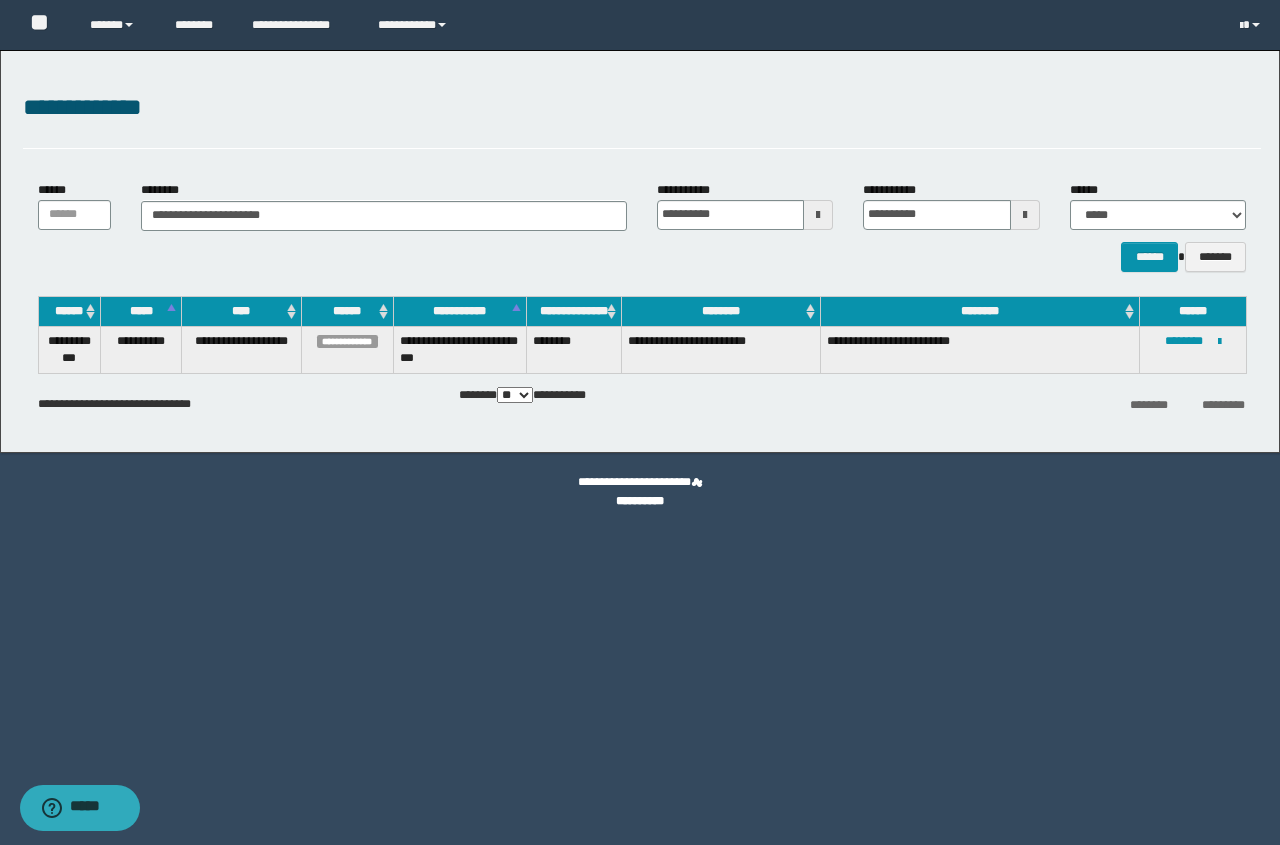 click at bounding box center (818, 215) 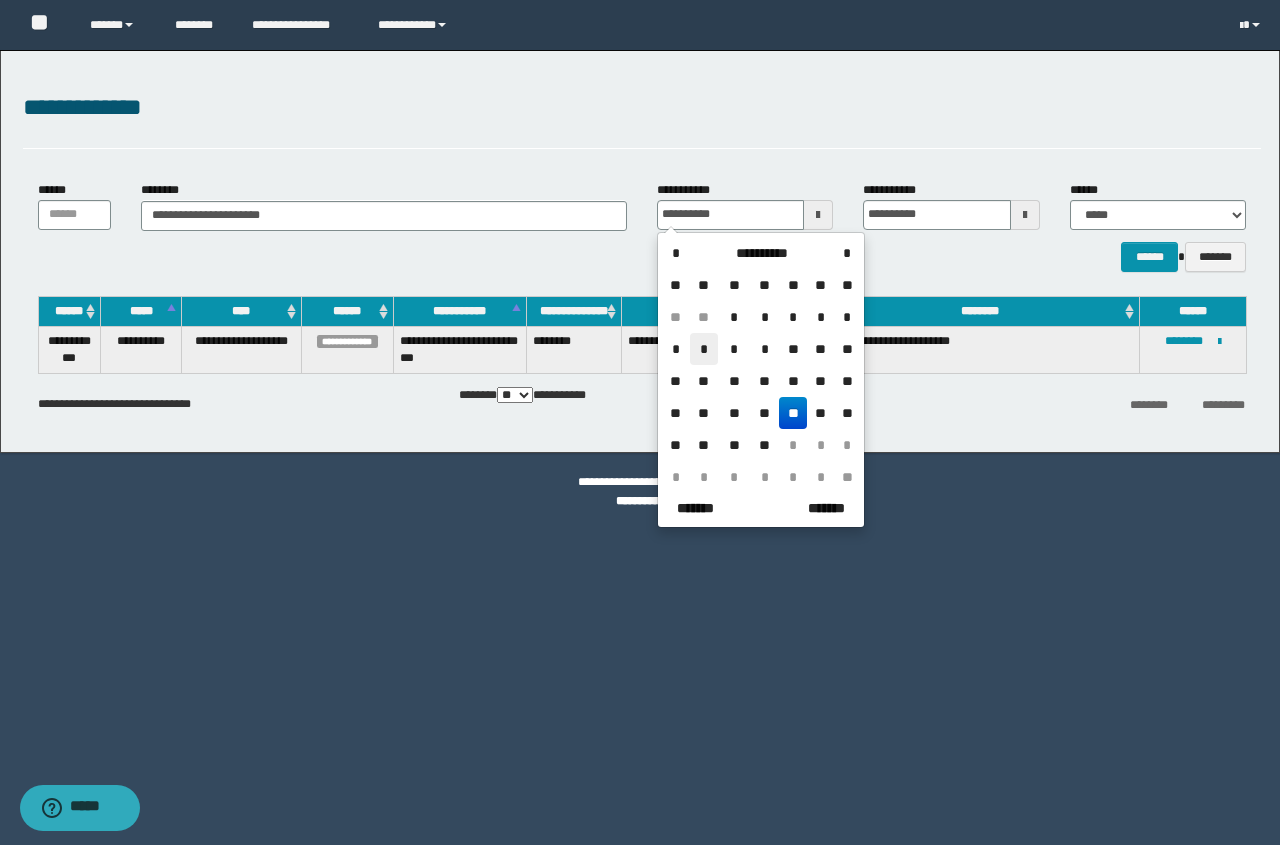 click on "*" at bounding box center (704, 349) 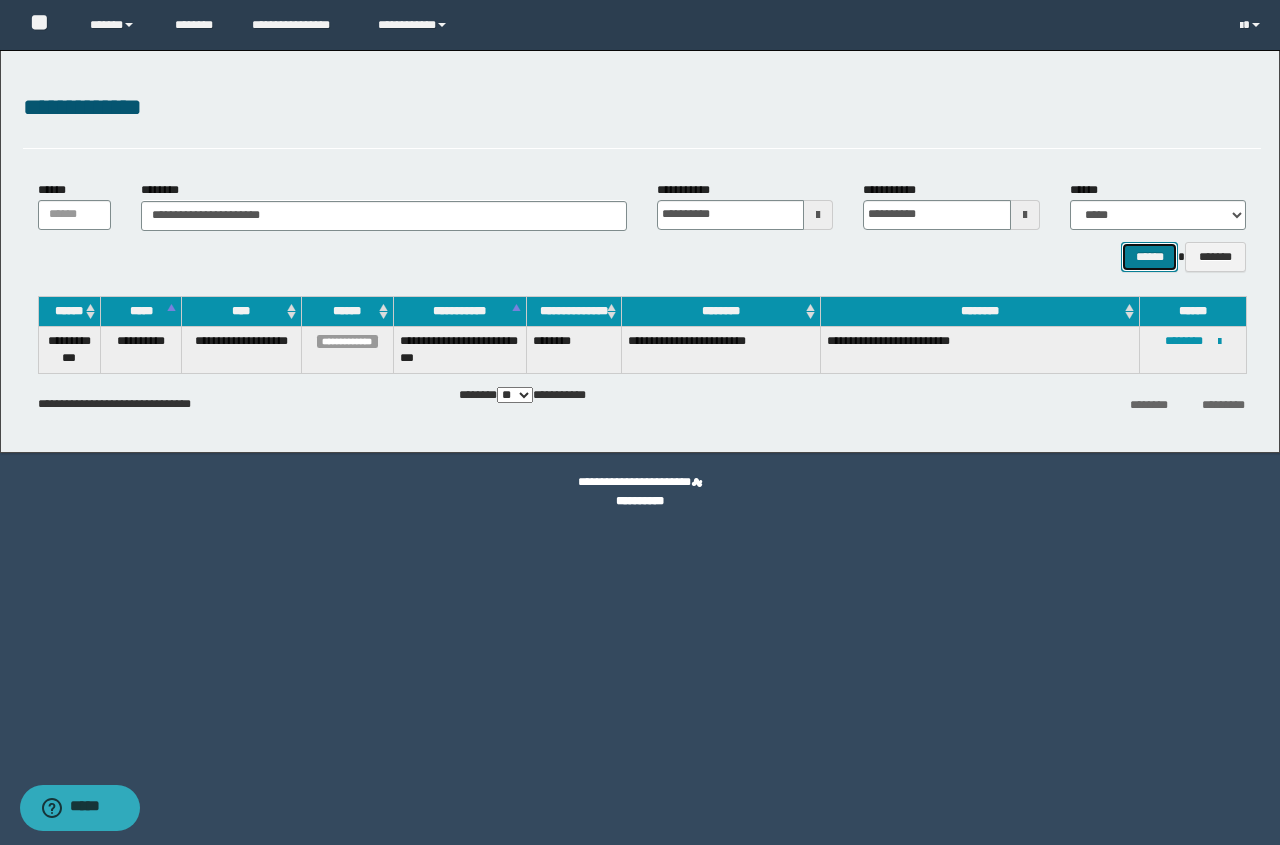 click on "******" at bounding box center [1149, 257] 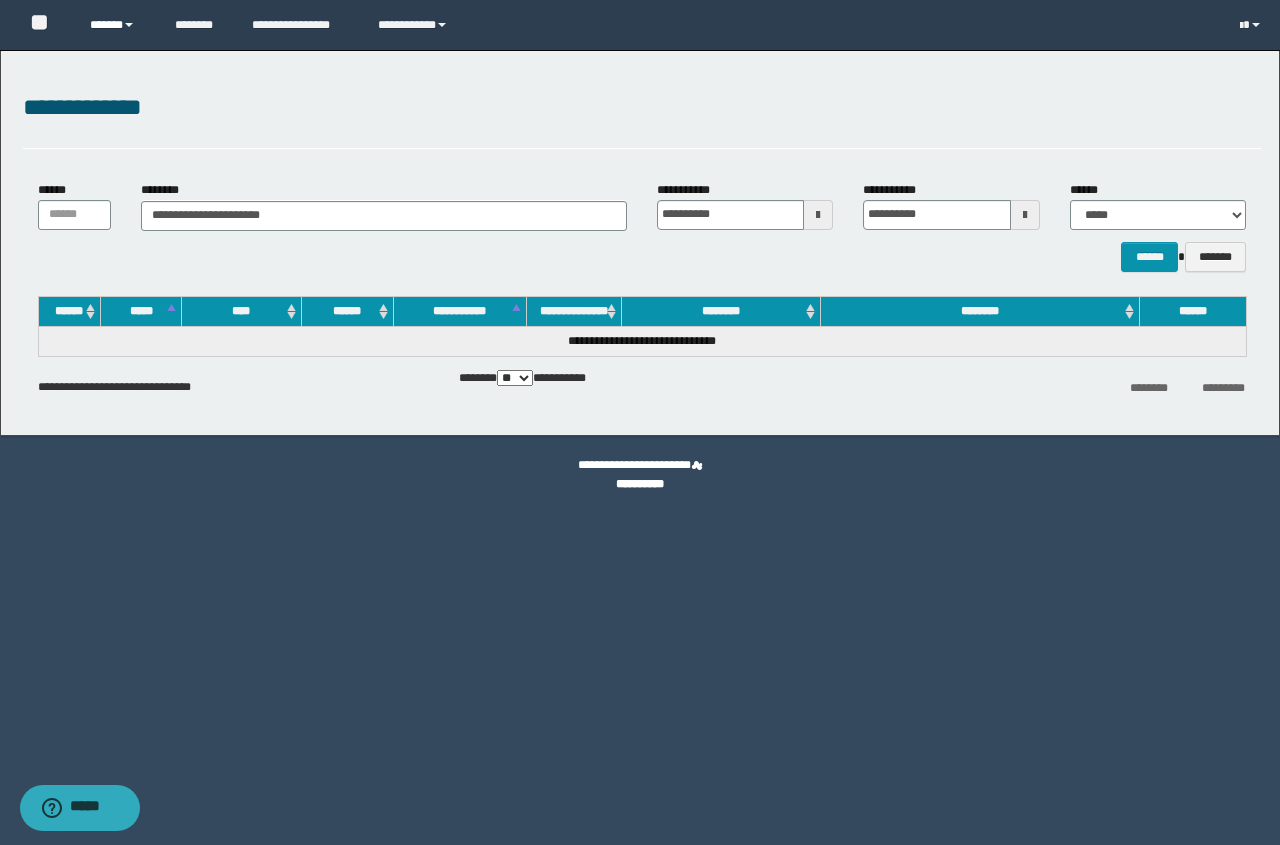 click on "******" at bounding box center [117, 25] 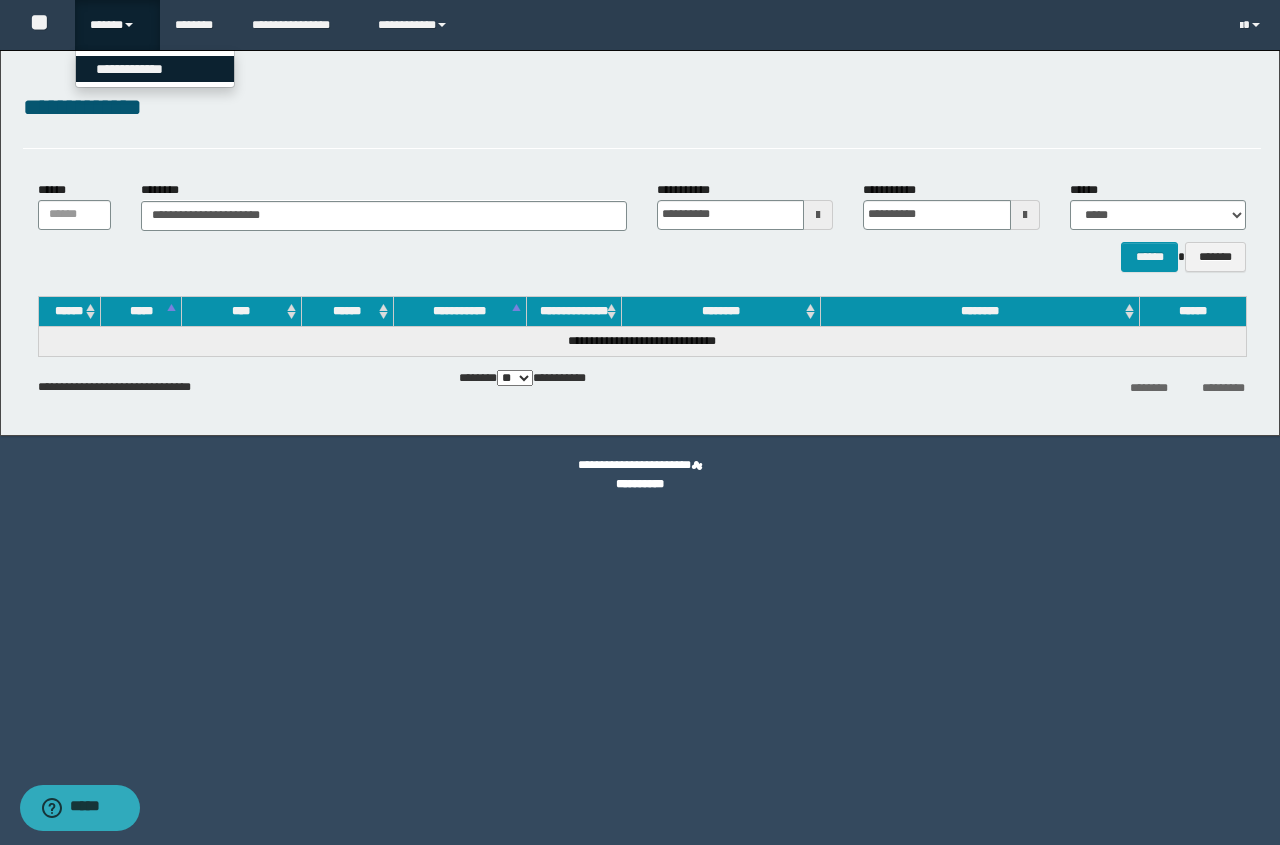 click on "**********" at bounding box center [155, 69] 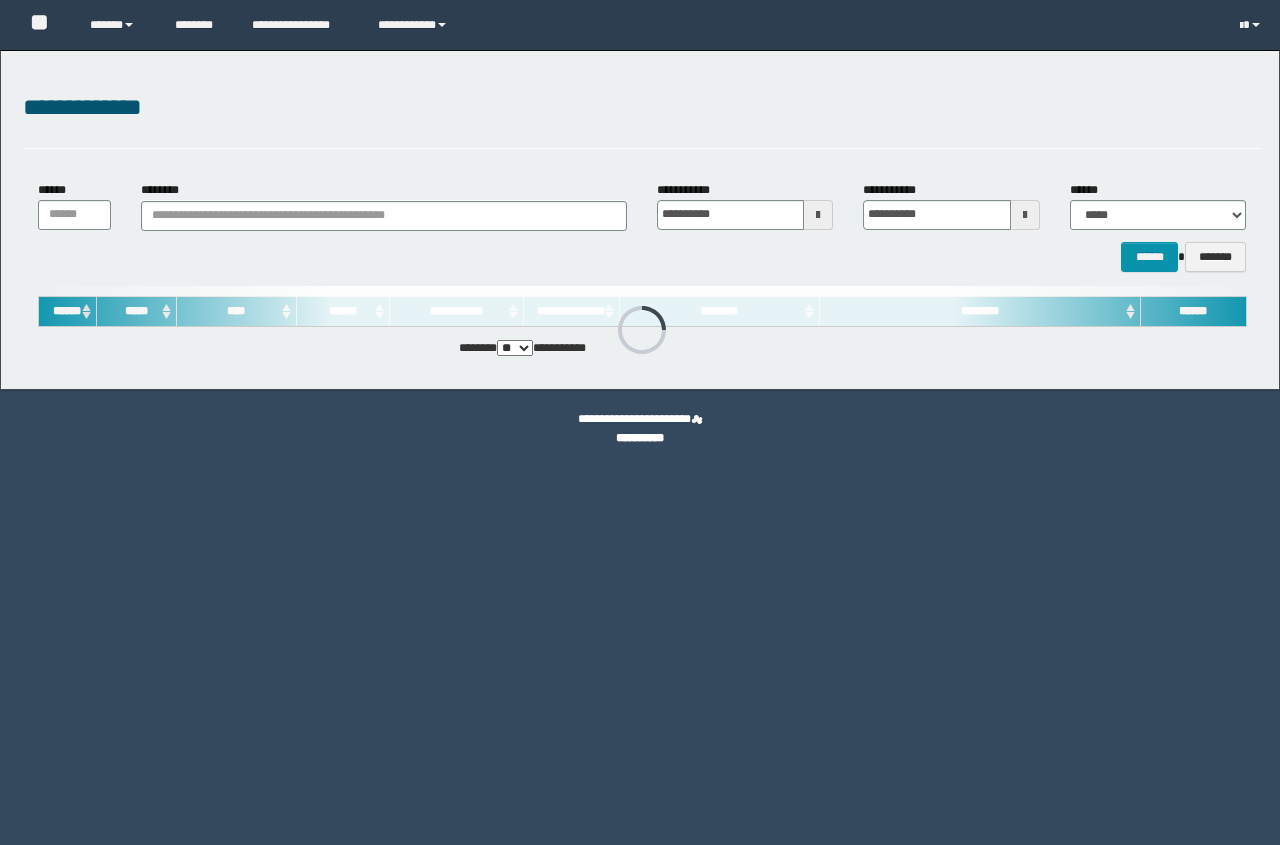 scroll, scrollTop: 0, scrollLeft: 0, axis: both 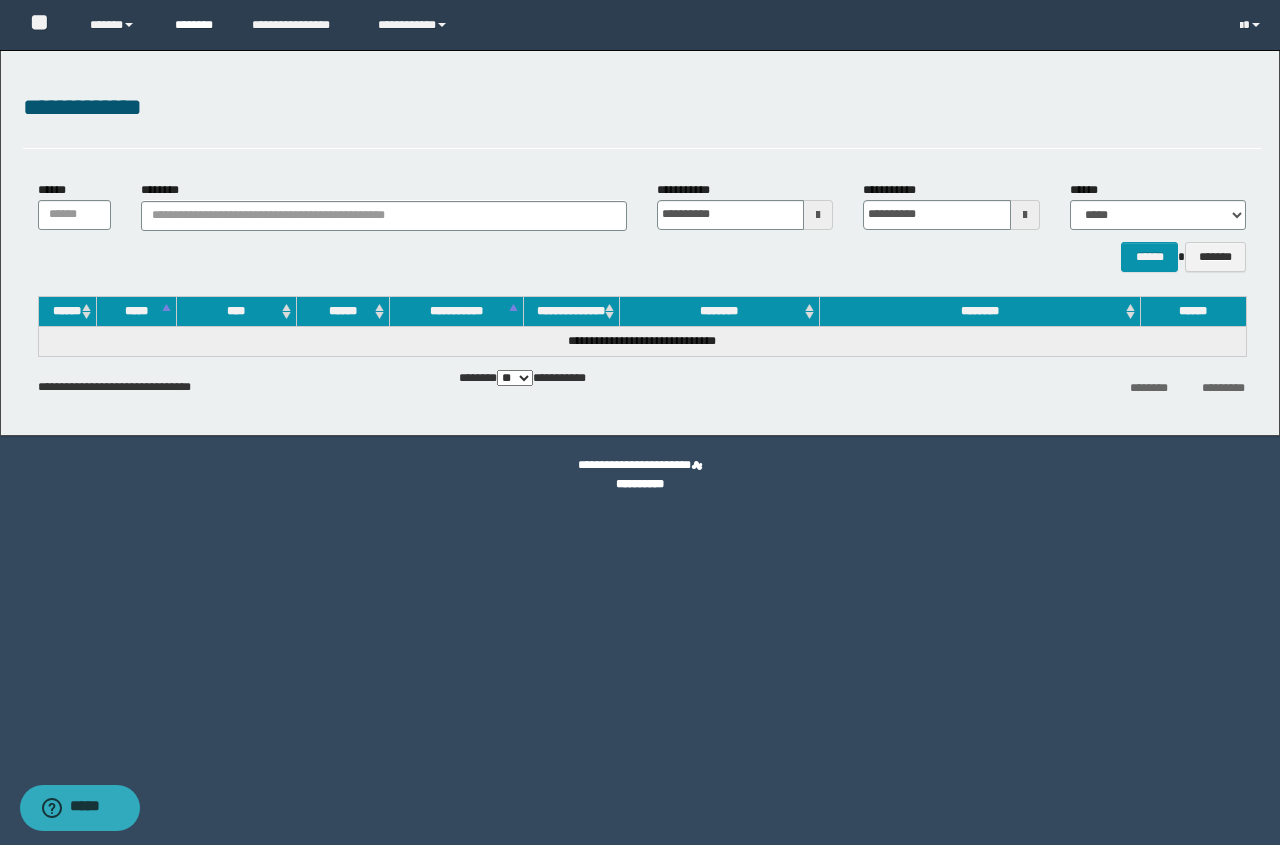 click on "********" at bounding box center [198, 25] 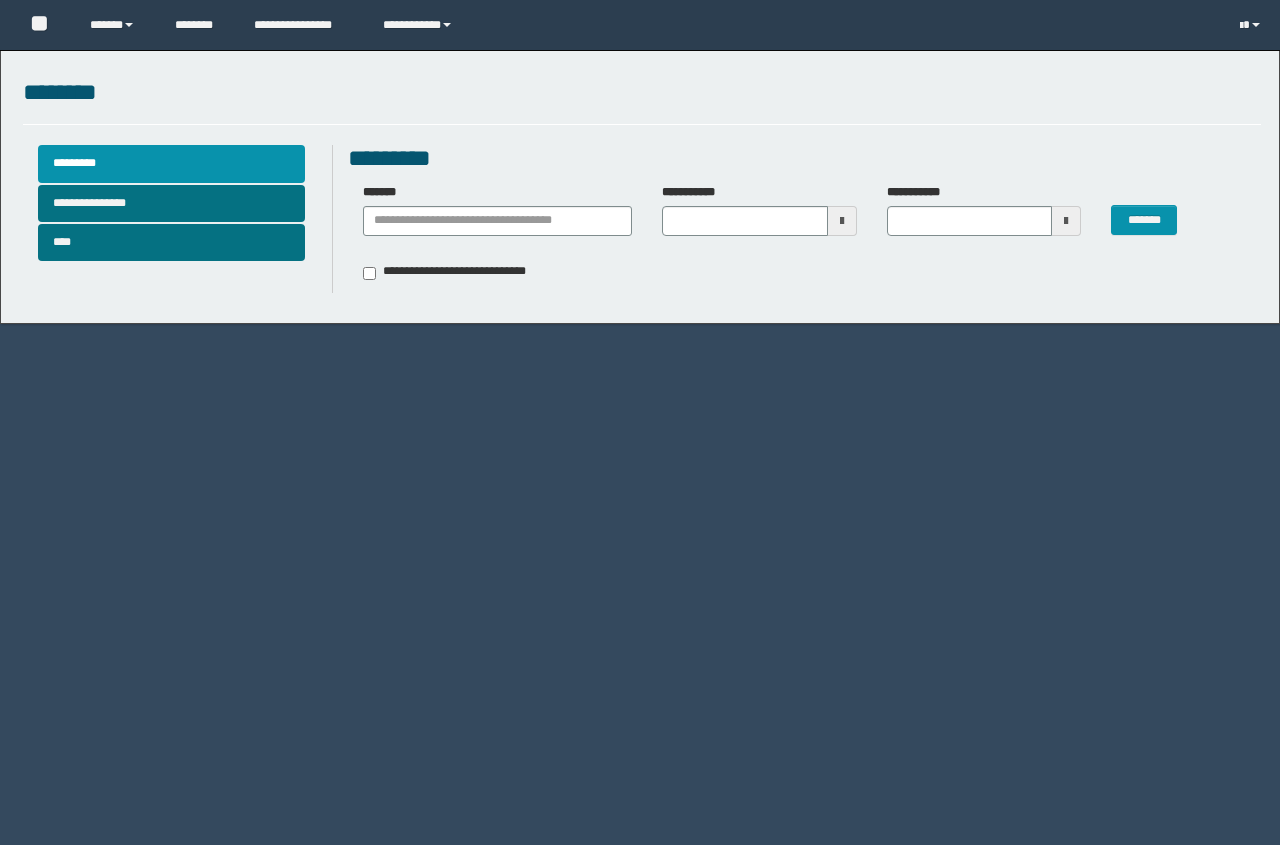 scroll, scrollTop: 0, scrollLeft: 0, axis: both 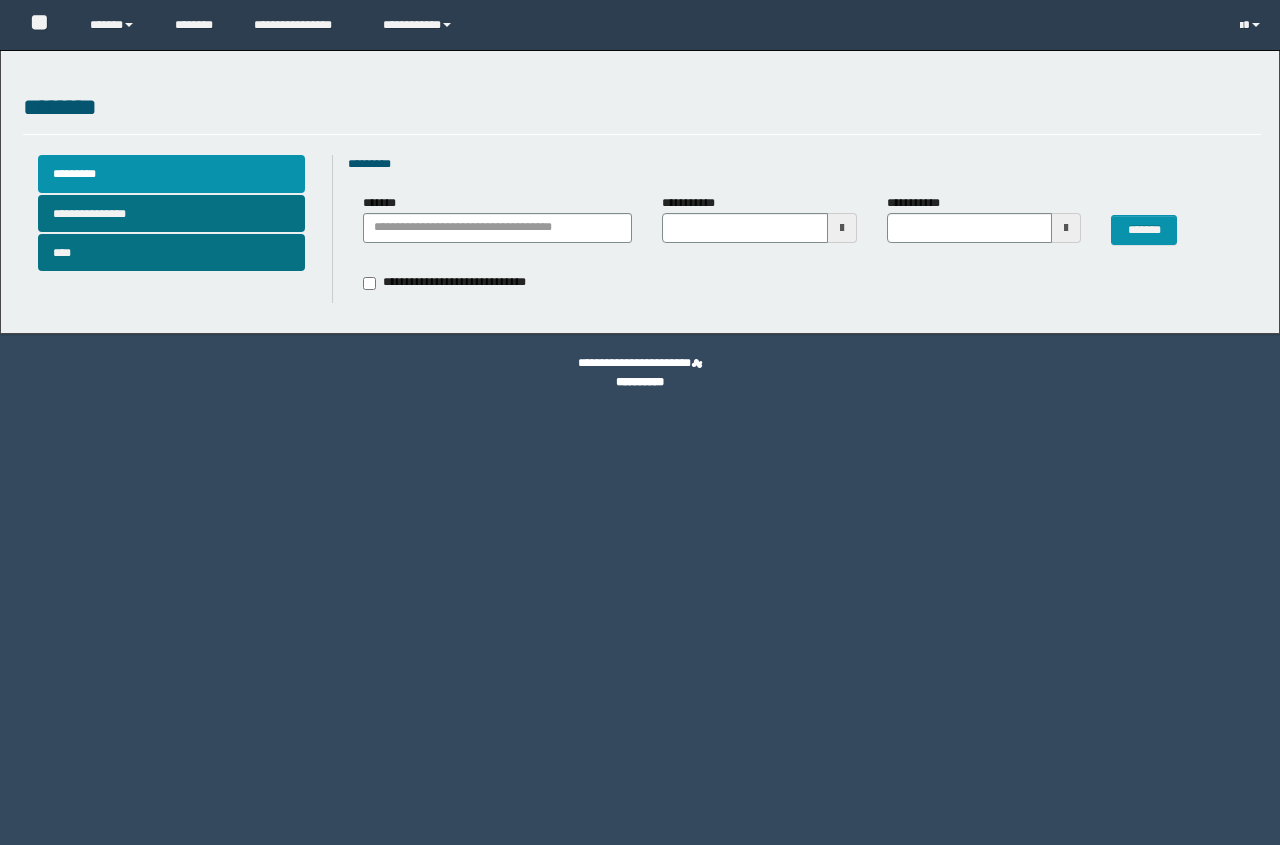 type 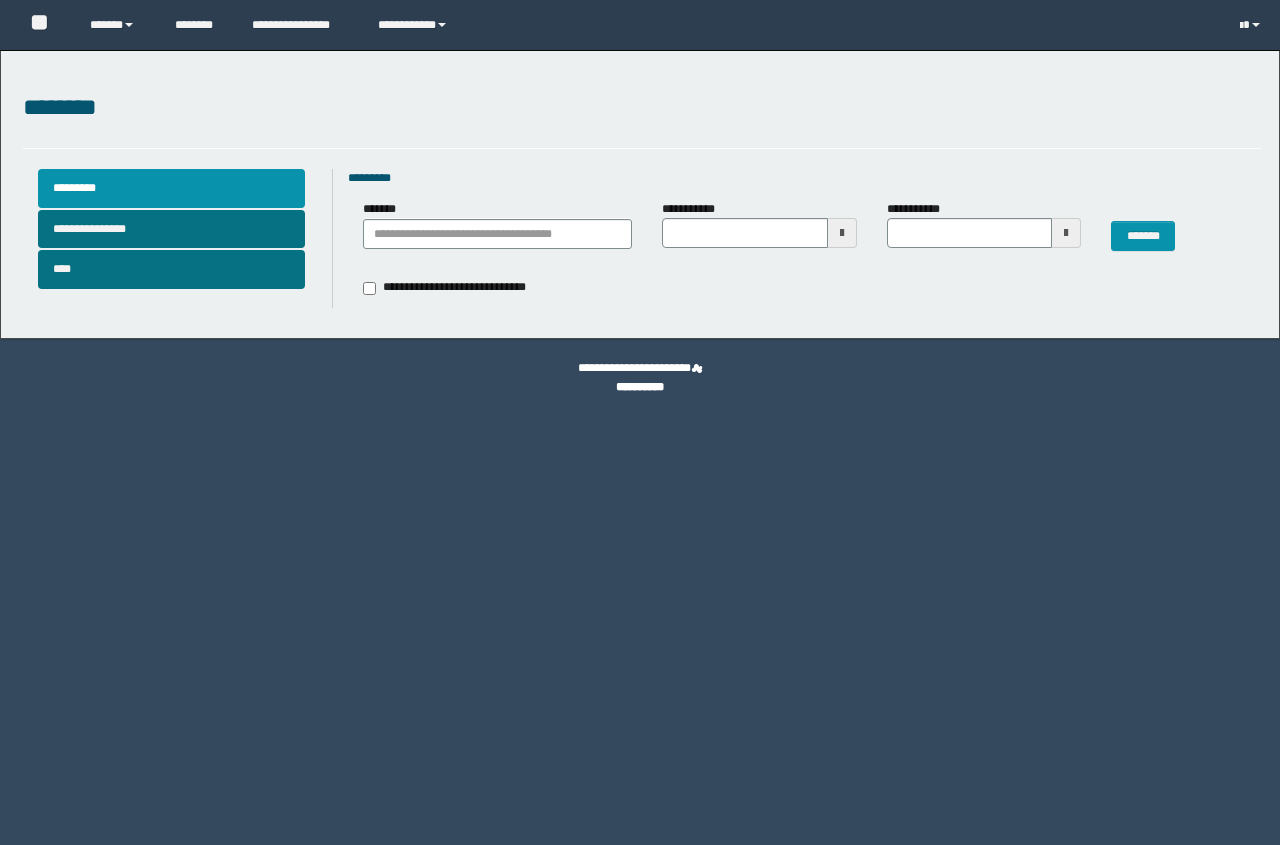 scroll, scrollTop: 0, scrollLeft: 0, axis: both 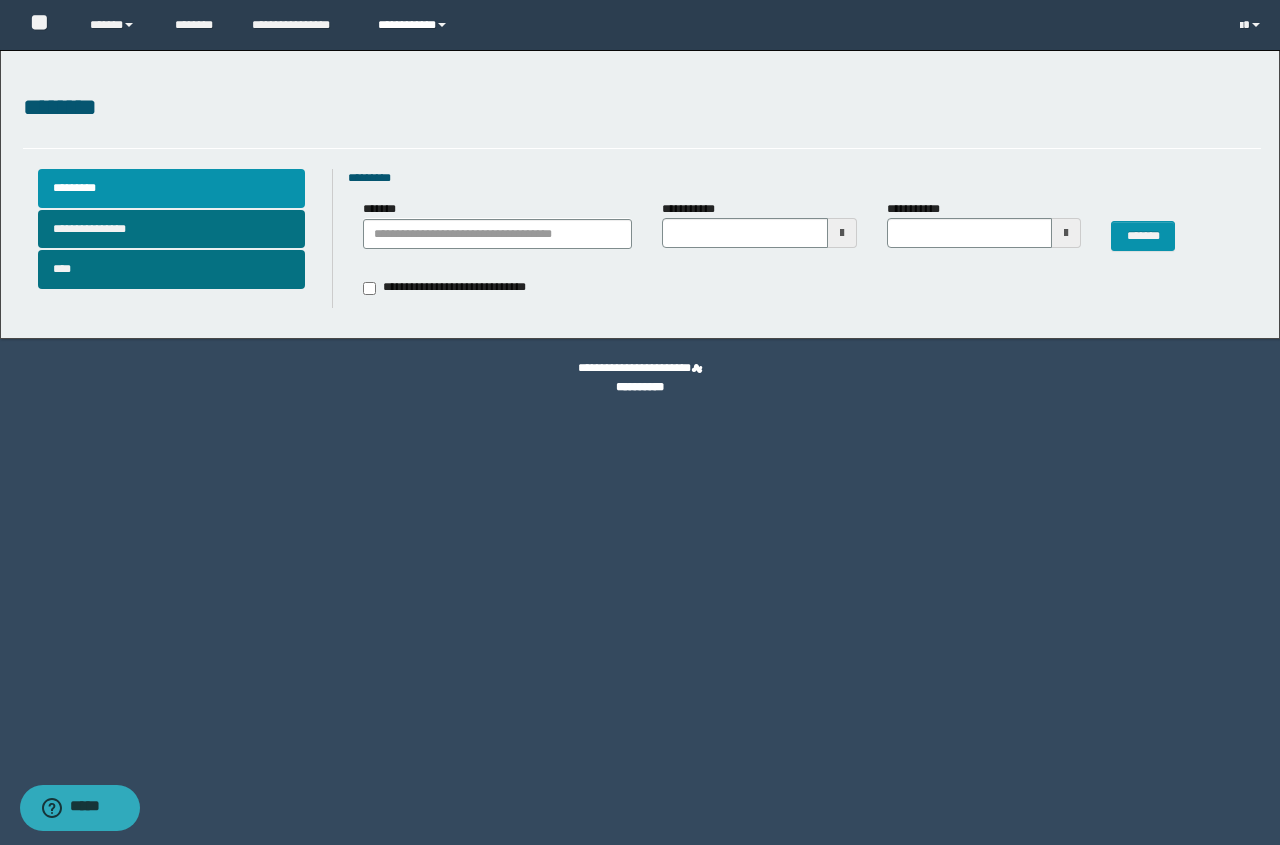 click on "**********" at bounding box center [415, 25] 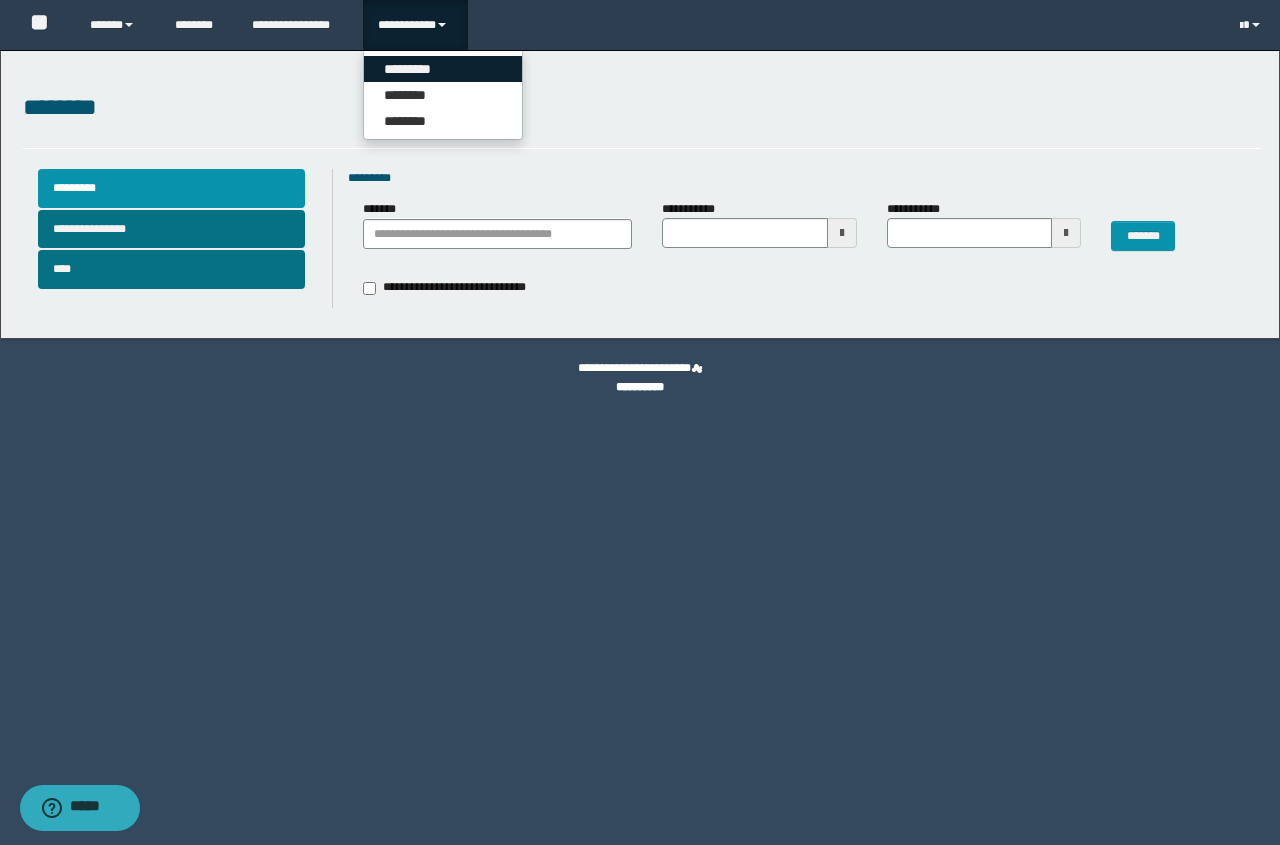 click on "*********" at bounding box center [443, 69] 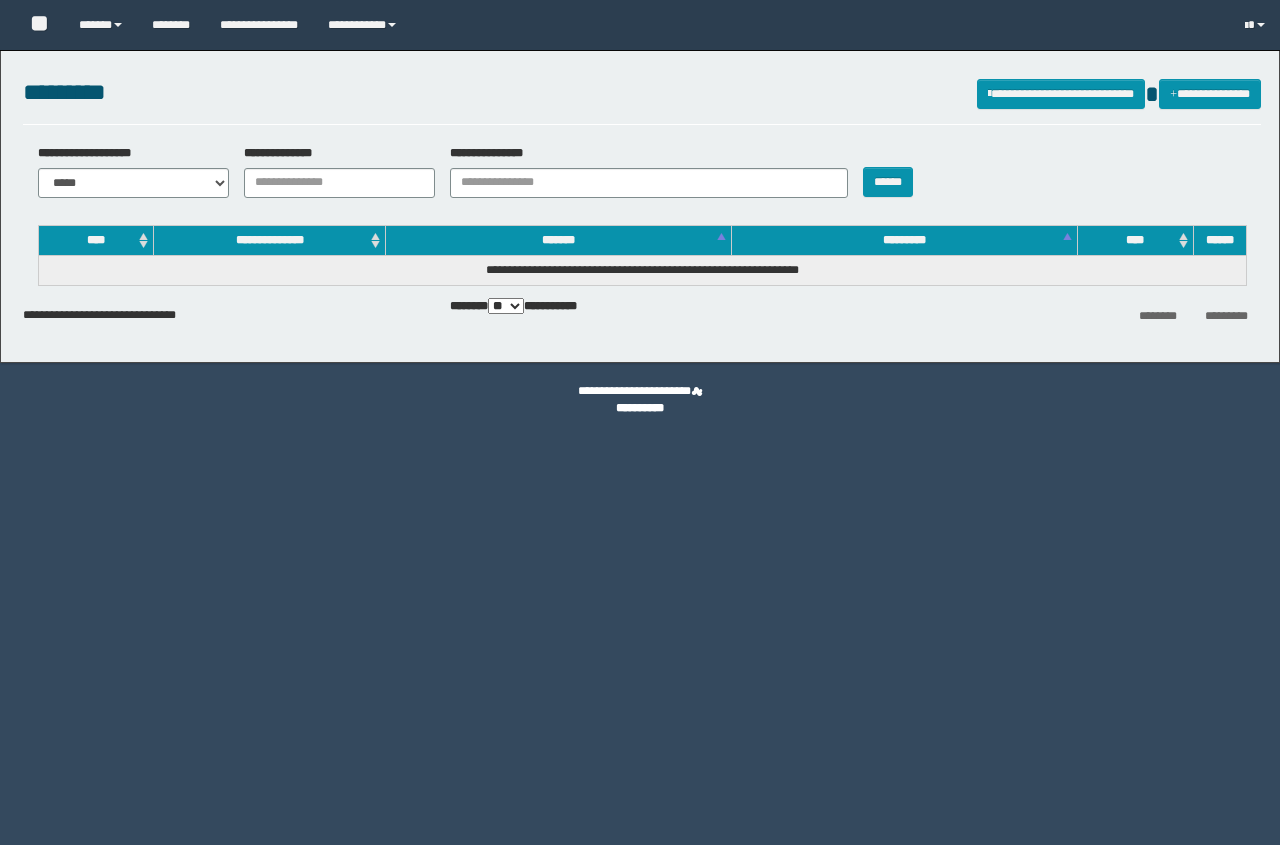scroll, scrollTop: 0, scrollLeft: 0, axis: both 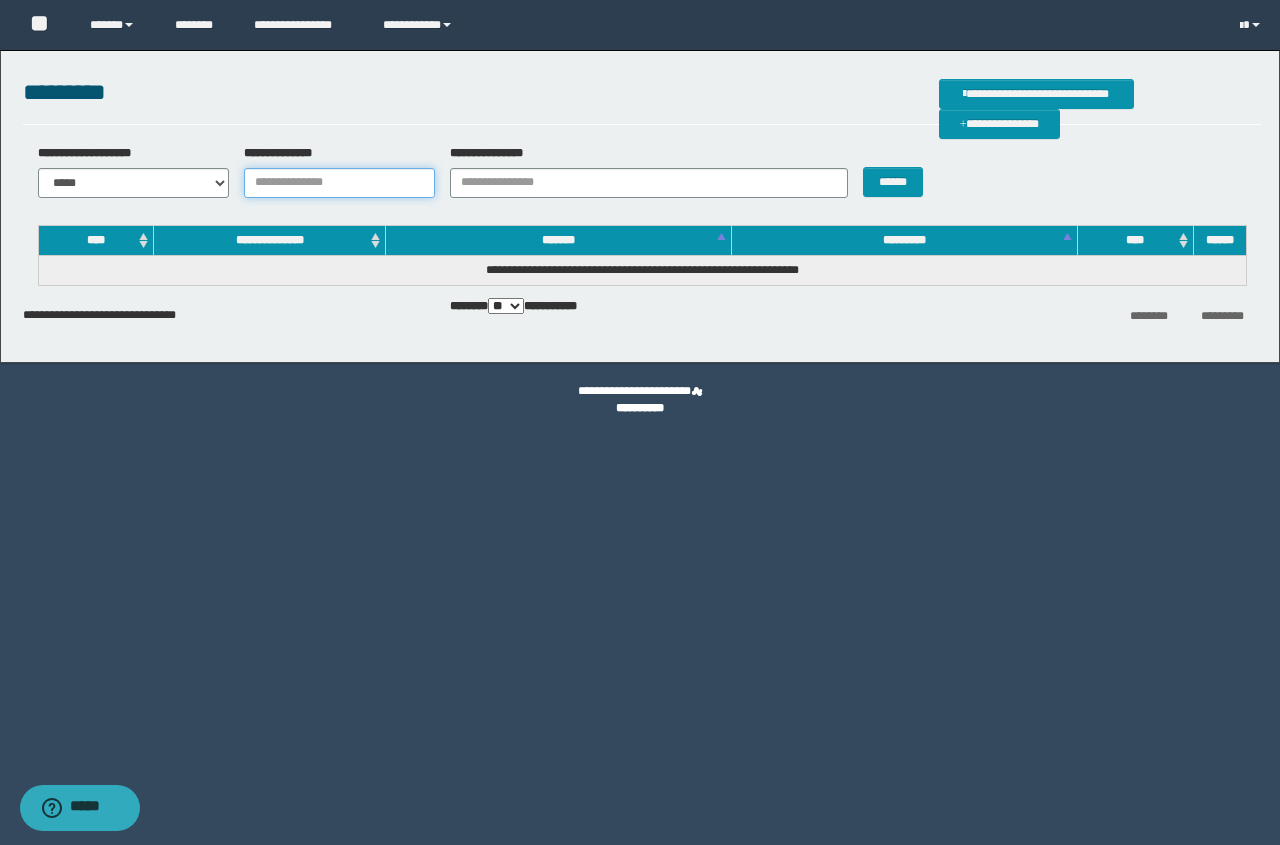 click on "**********" at bounding box center [339, 183] 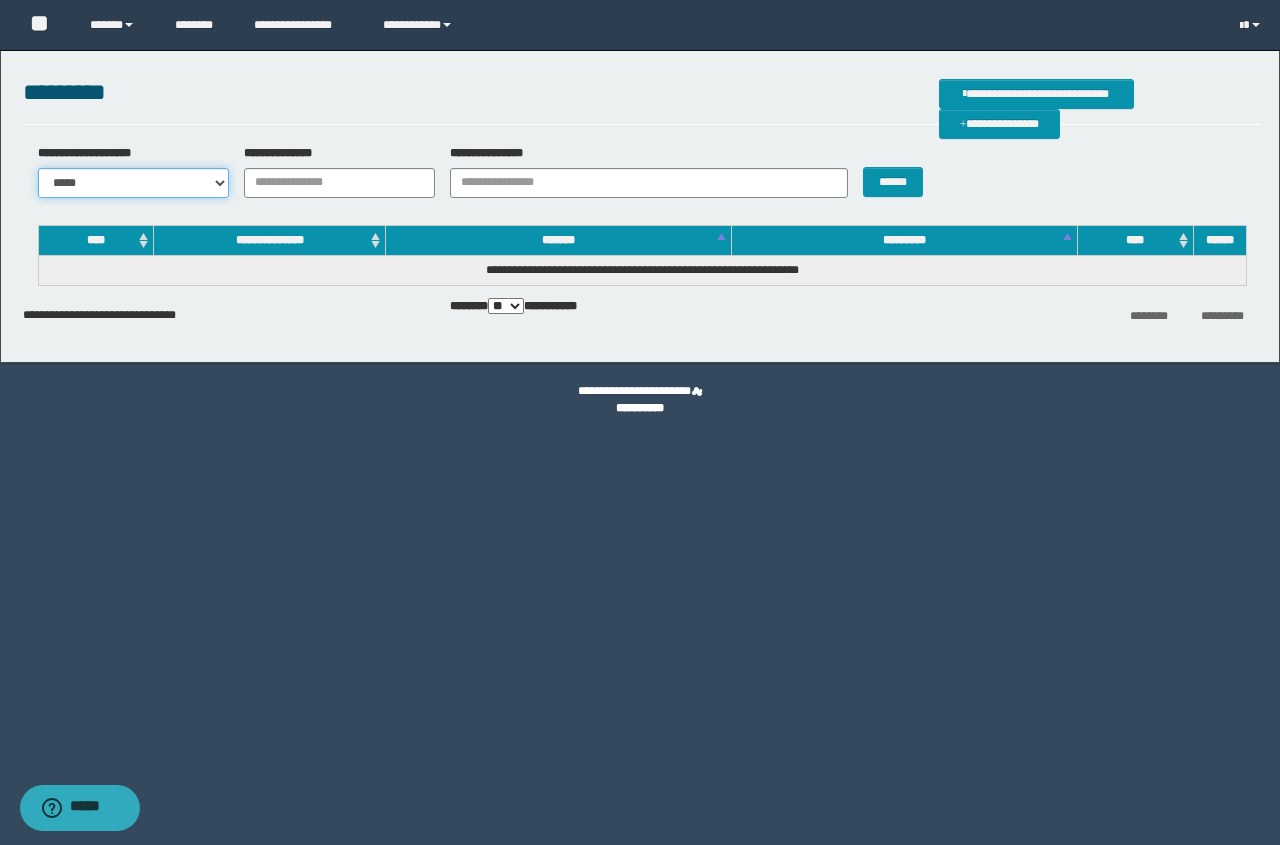 click on "**********" at bounding box center [133, 183] 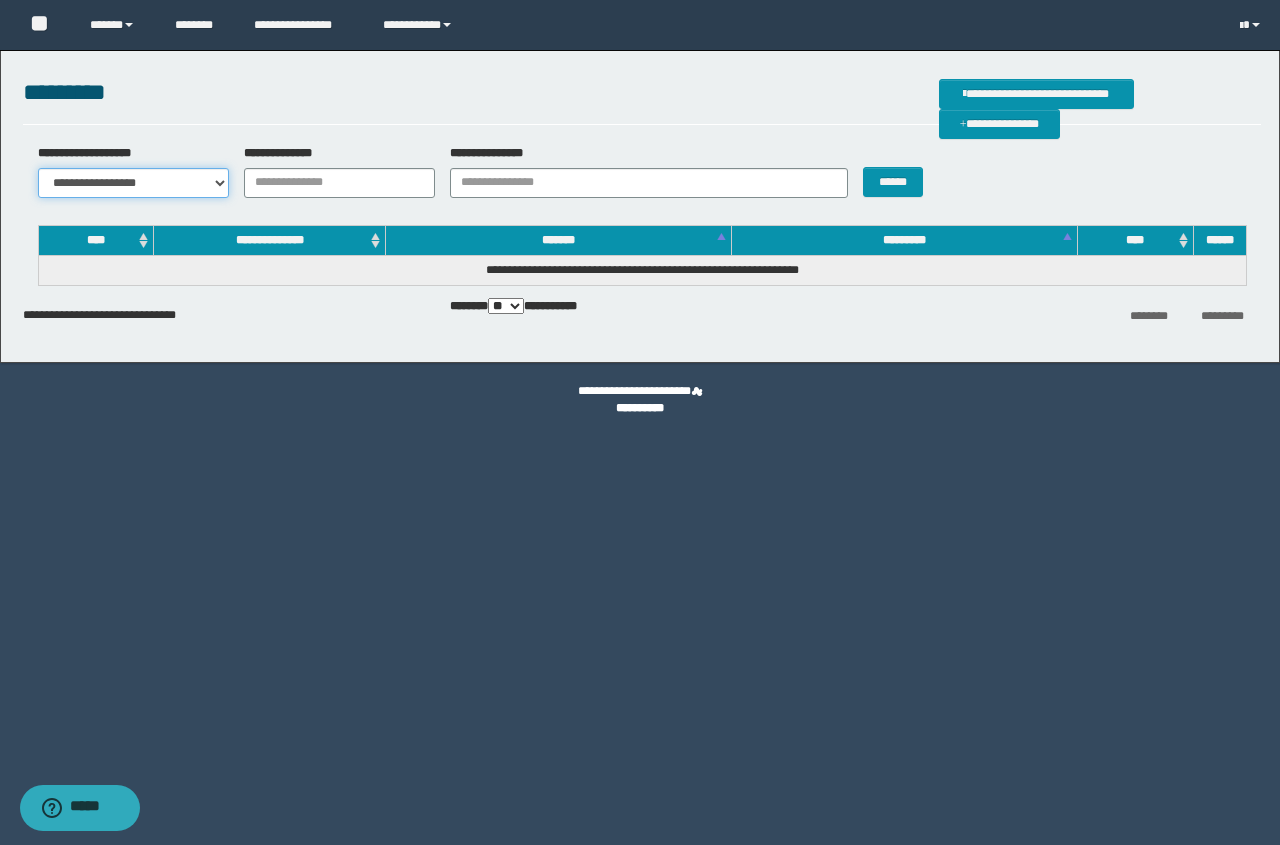 click on "**********" at bounding box center (133, 183) 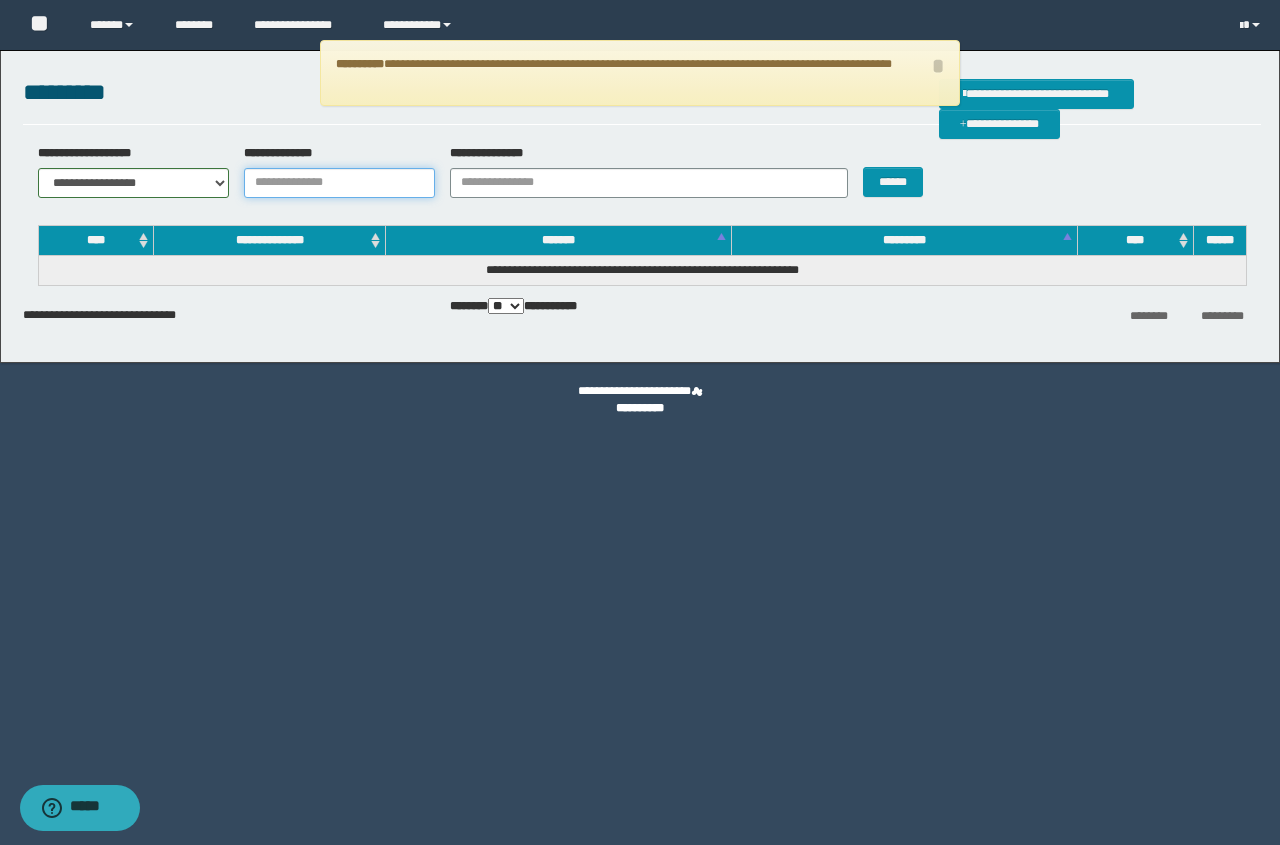 click on "**********" at bounding box center (339, 183) 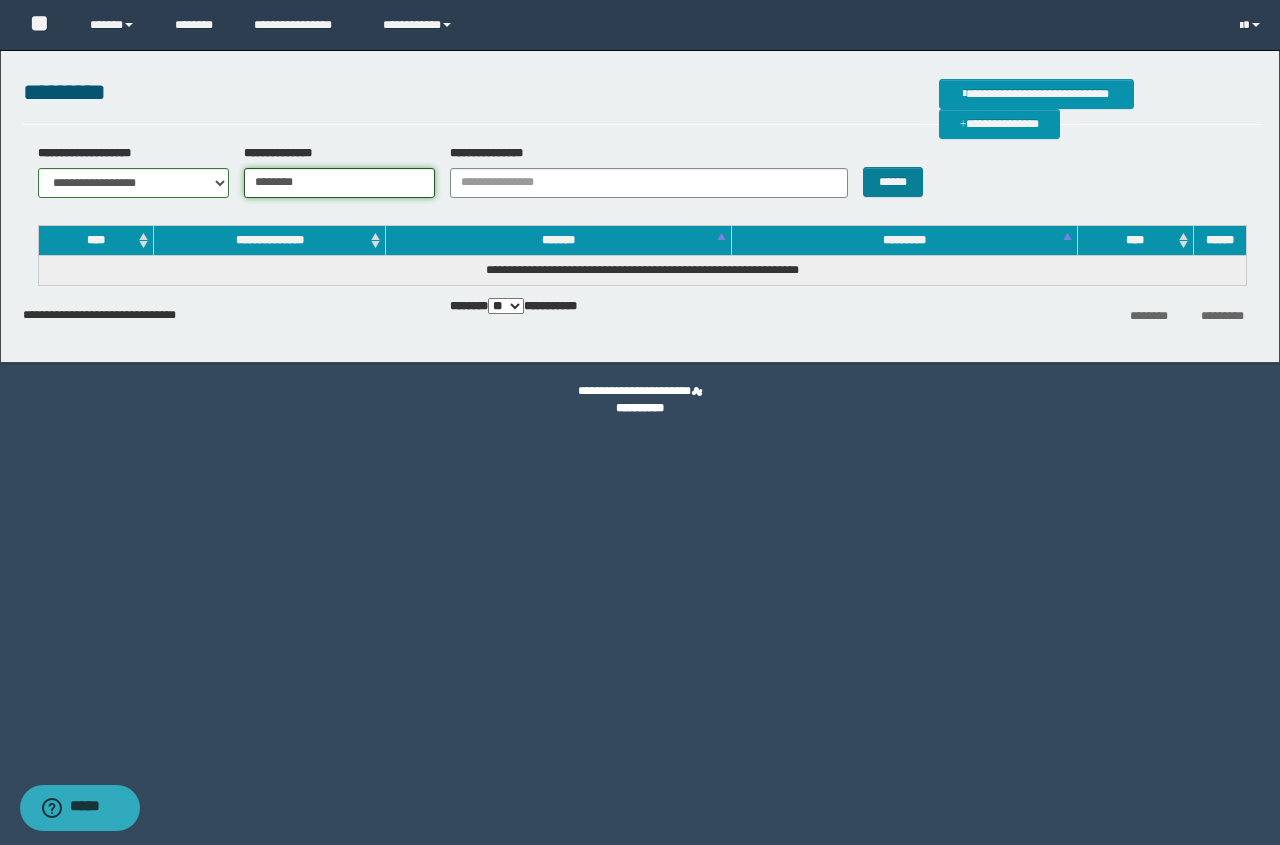 type on "********" 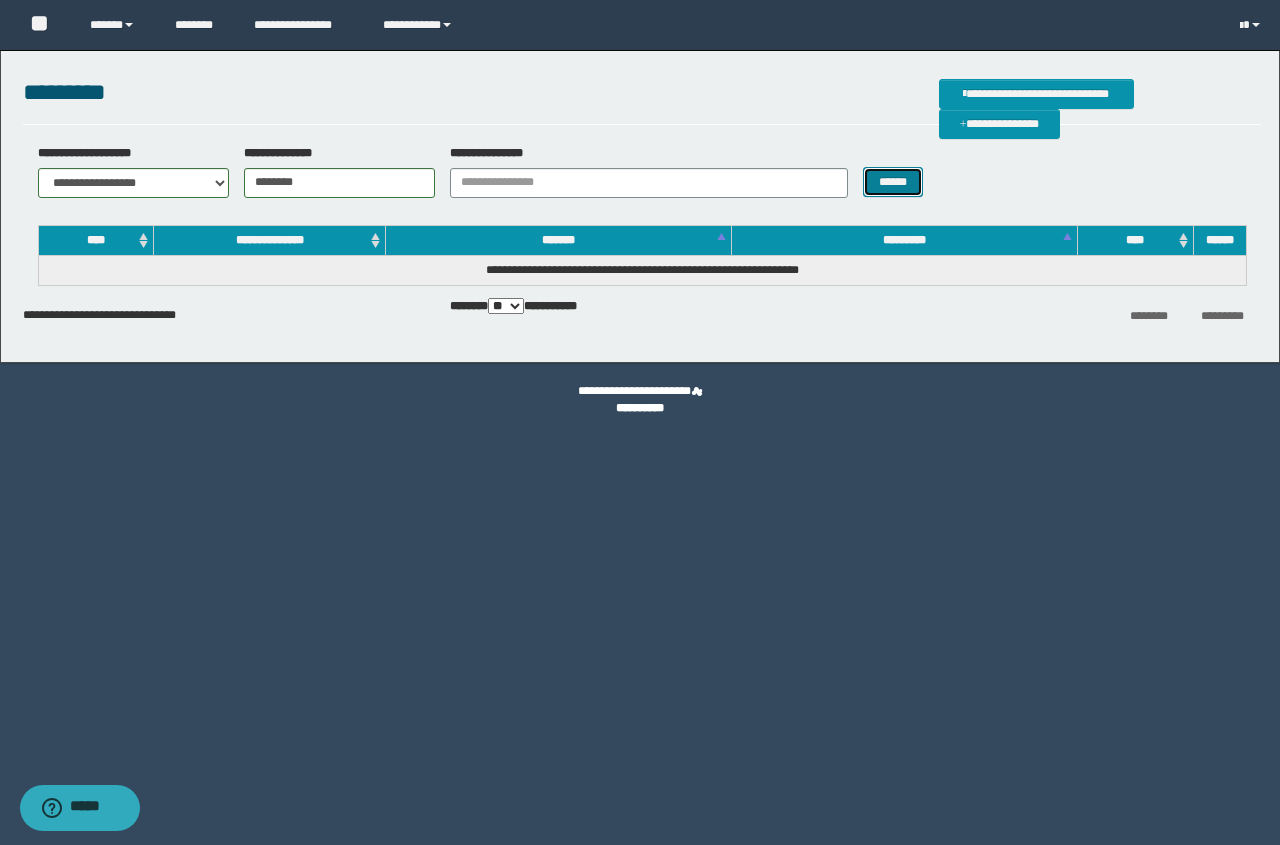 click on "******" at bounding box center [892, 182] 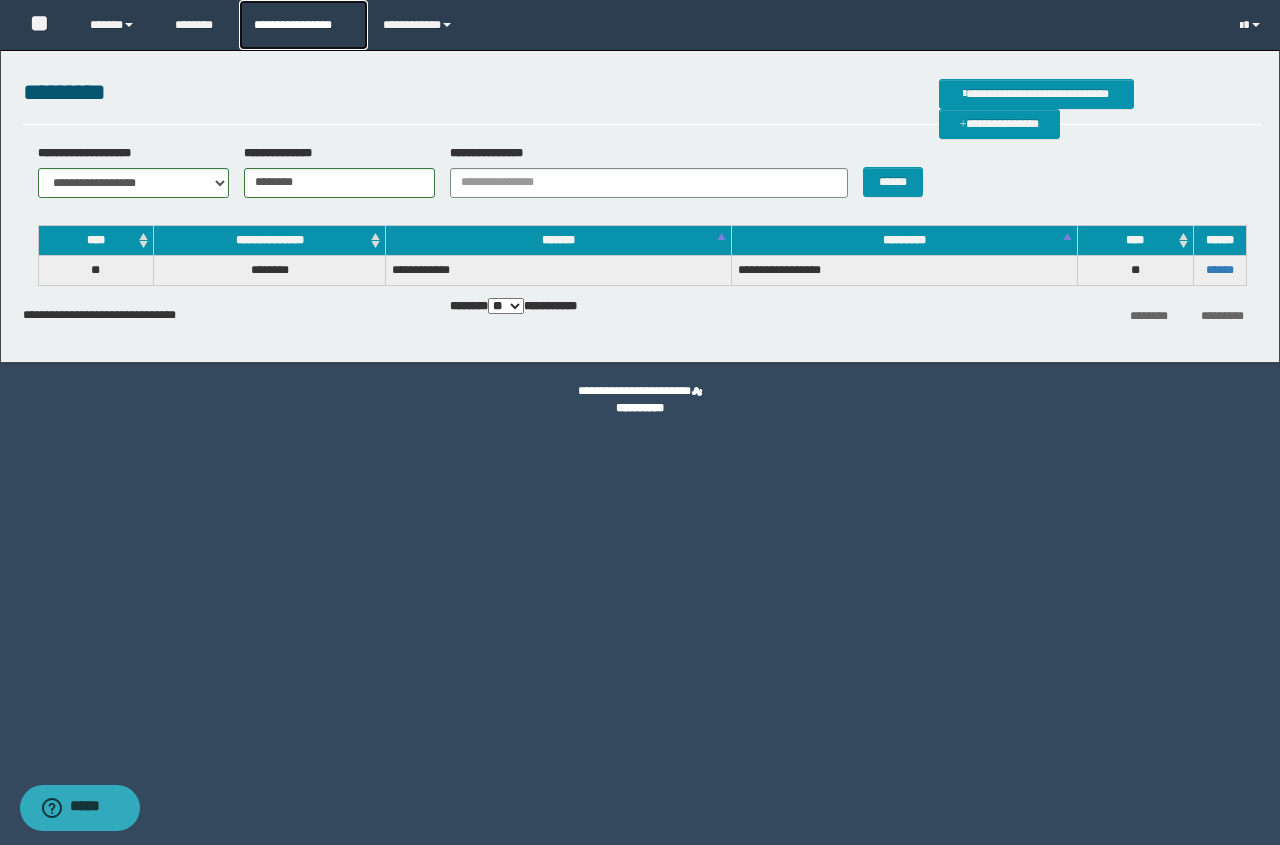 click on "**********" at bounding box center (303, 25) 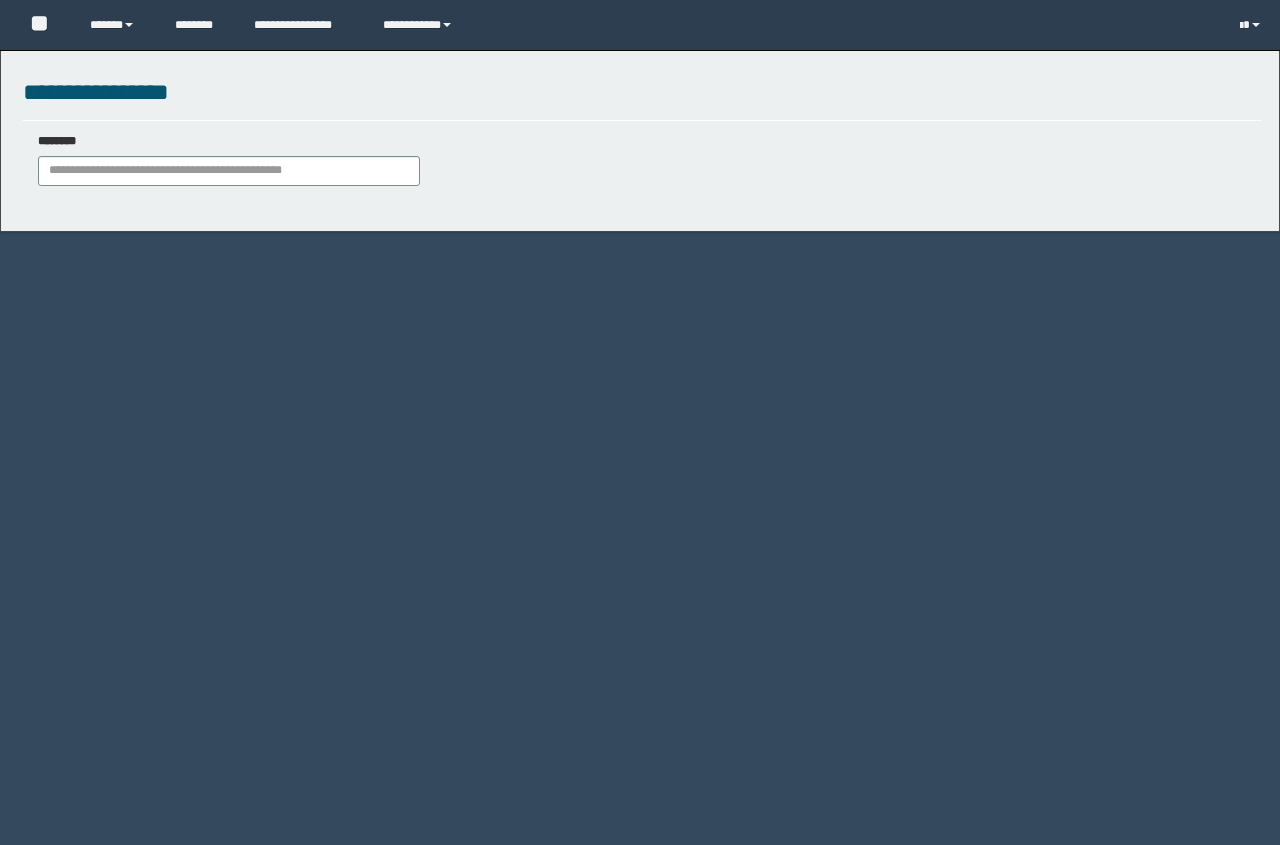 scroll, scrollTop: 0, scrollLeft: 0, axis: both 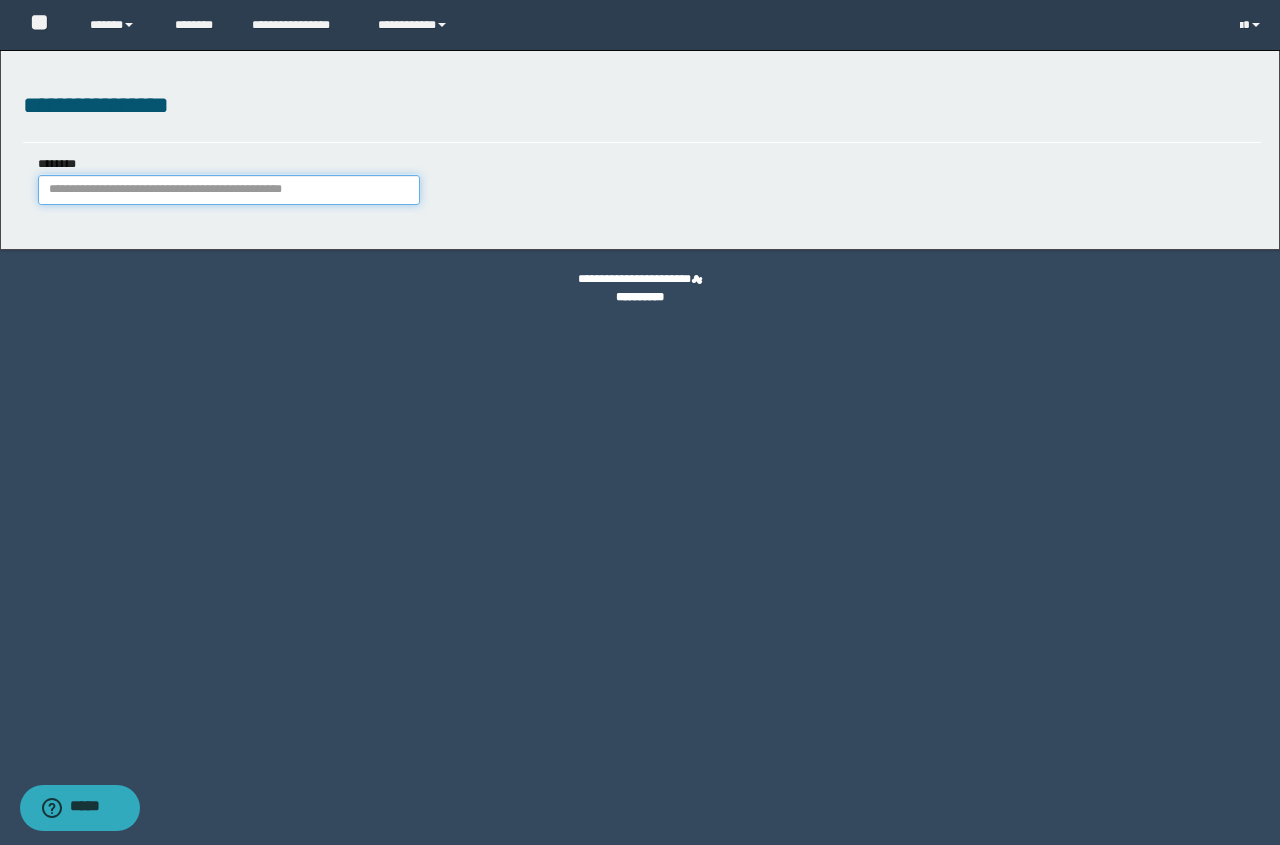 click on "********" at bounding box center (229, 190) 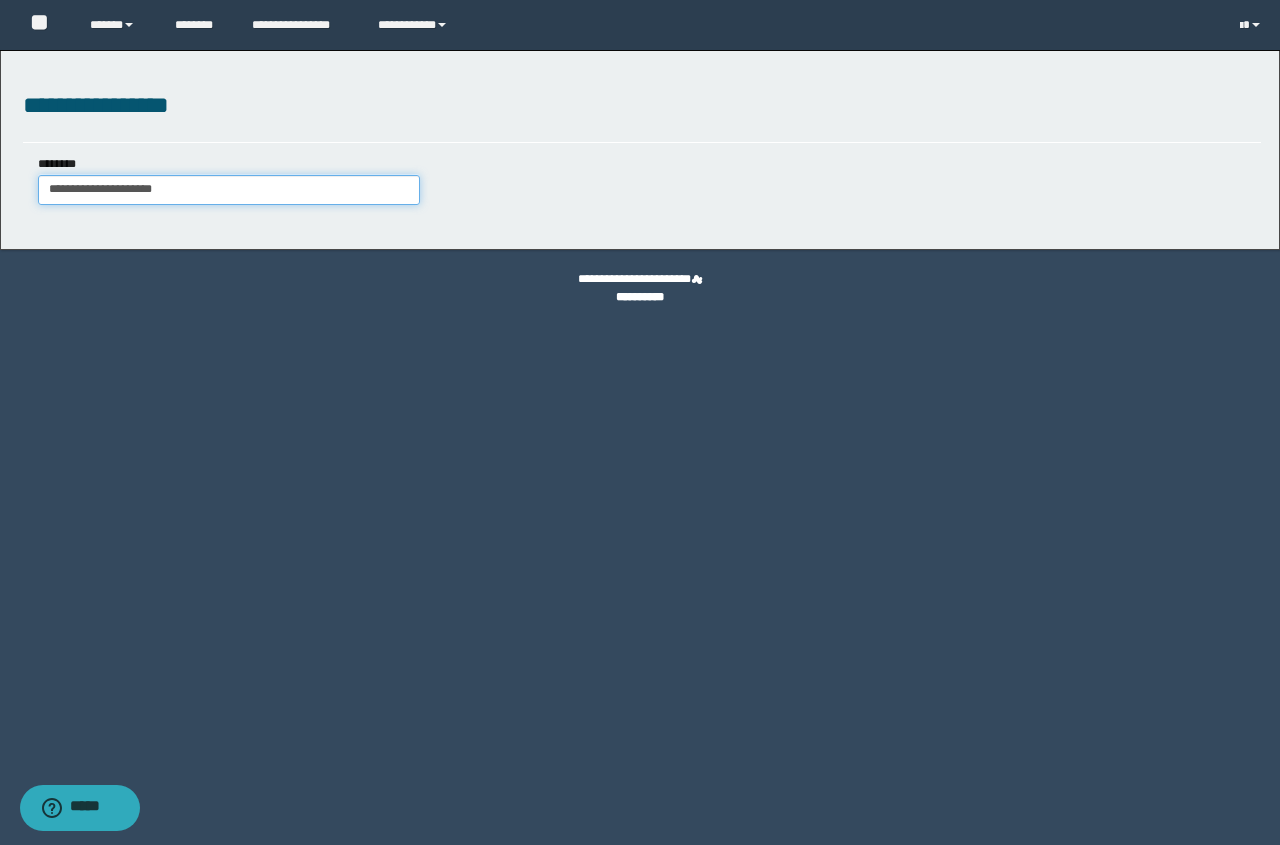 type on "**********" 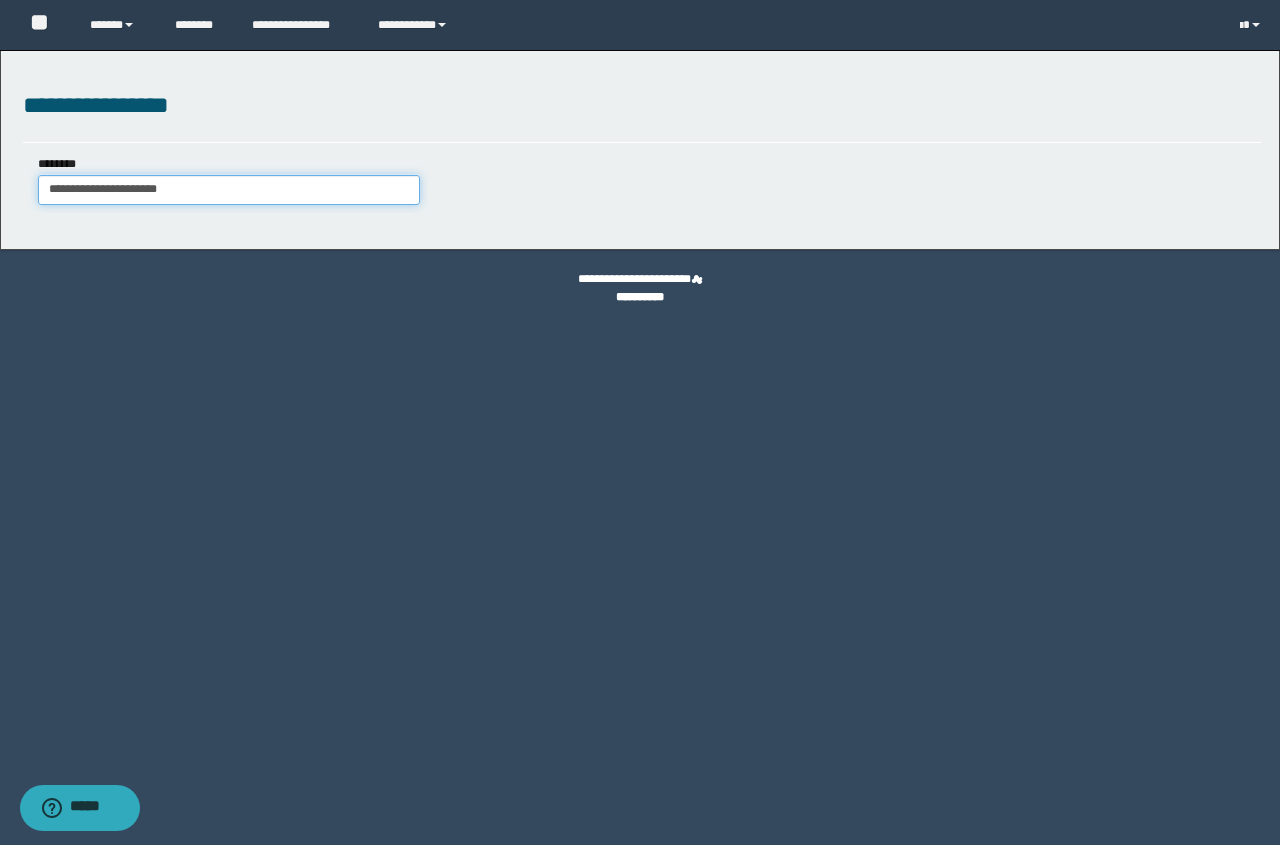 type on "**********" 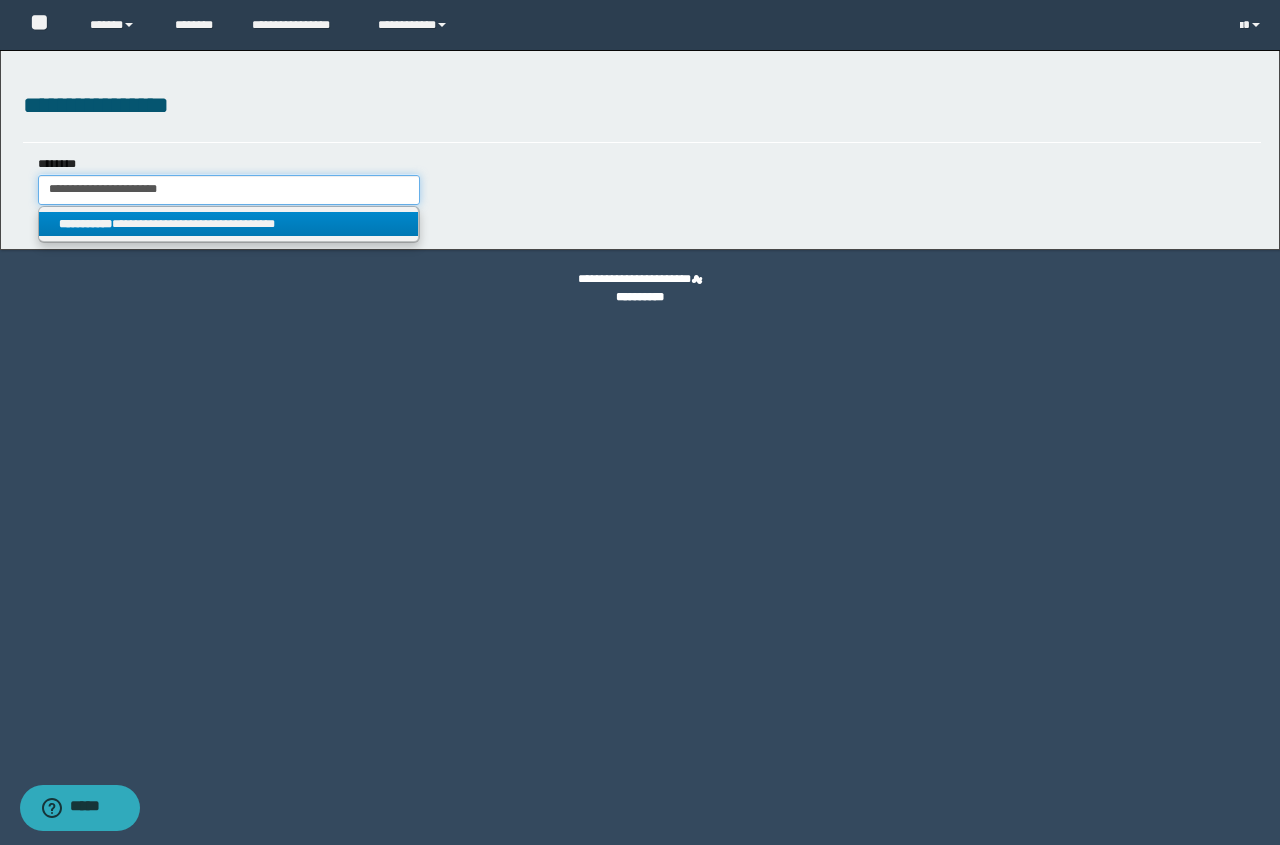 type on "**********" 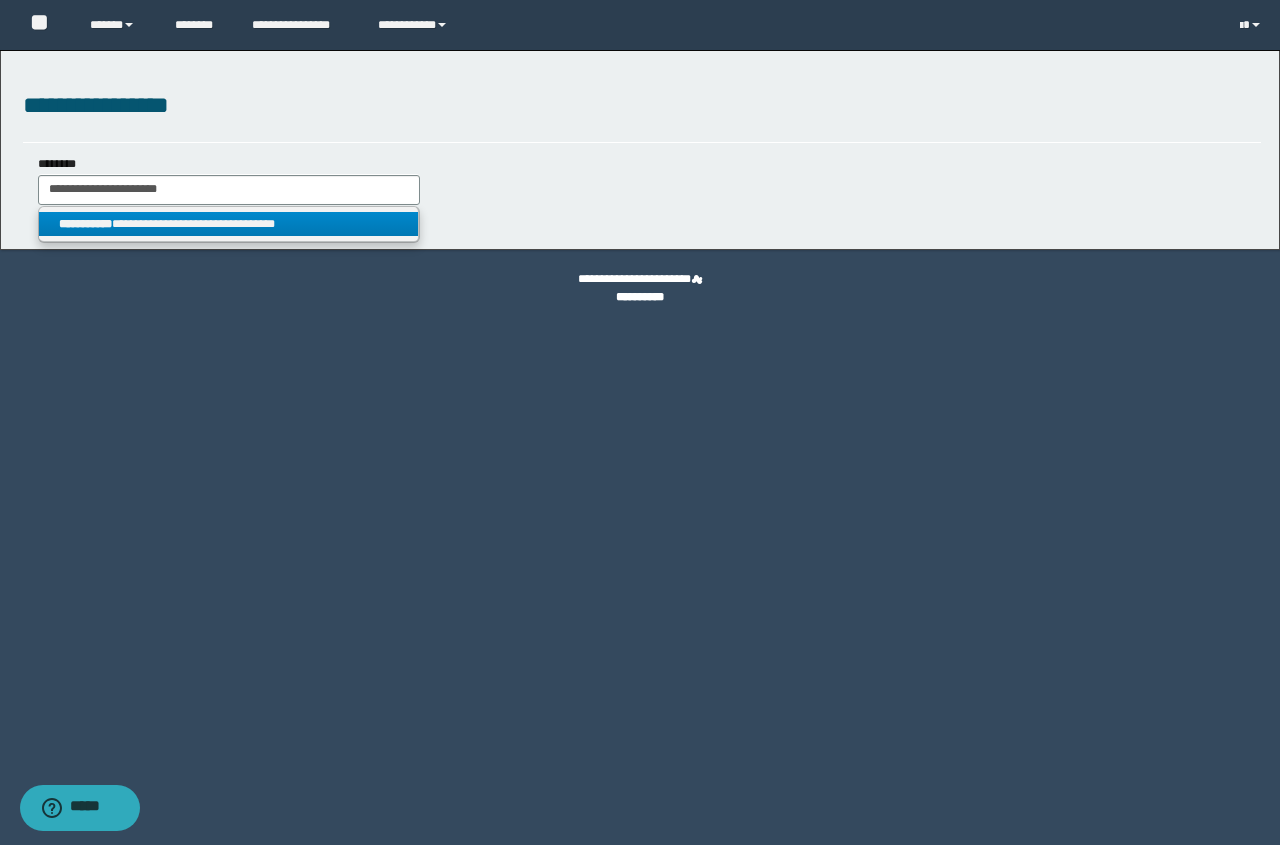 click on "**********" at bounding box center [229, 224] 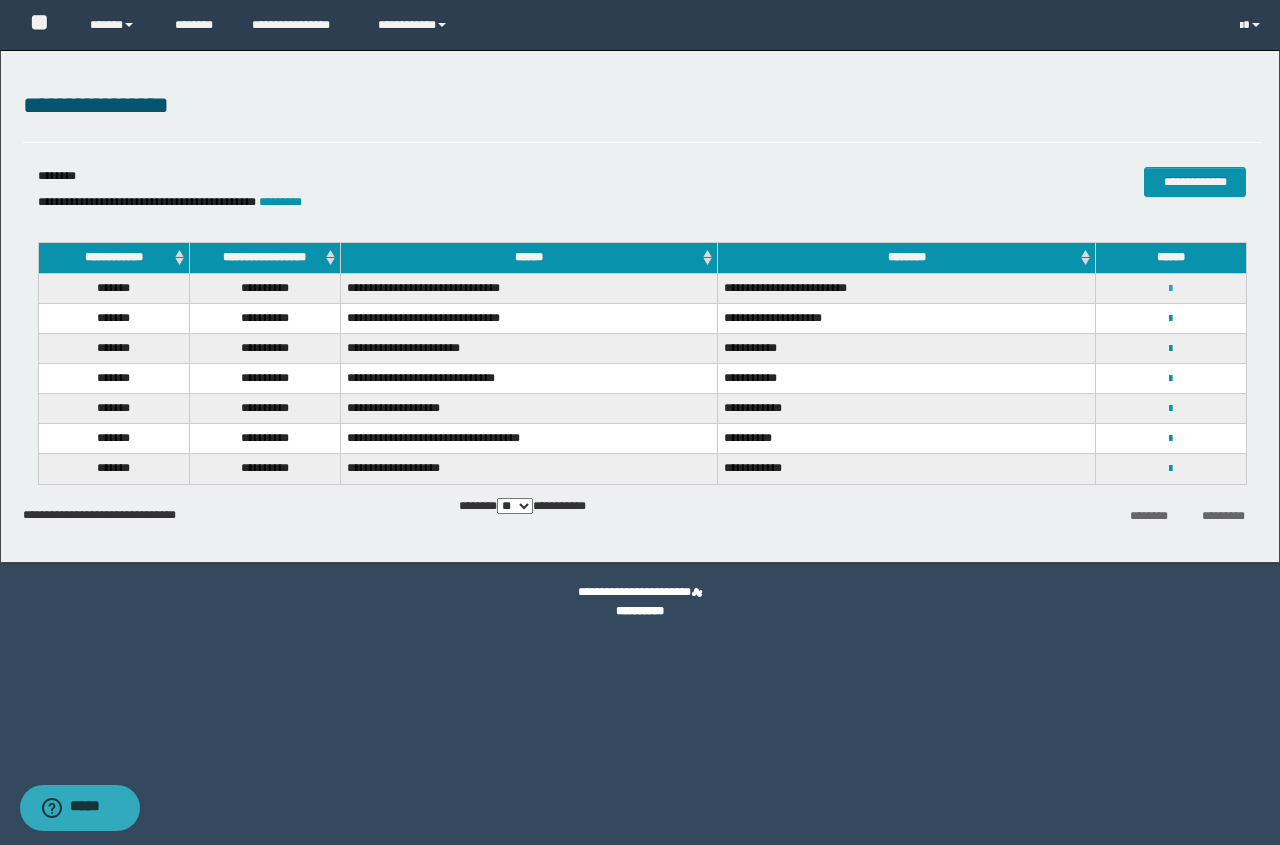 click at bounding box center [1170, 289] 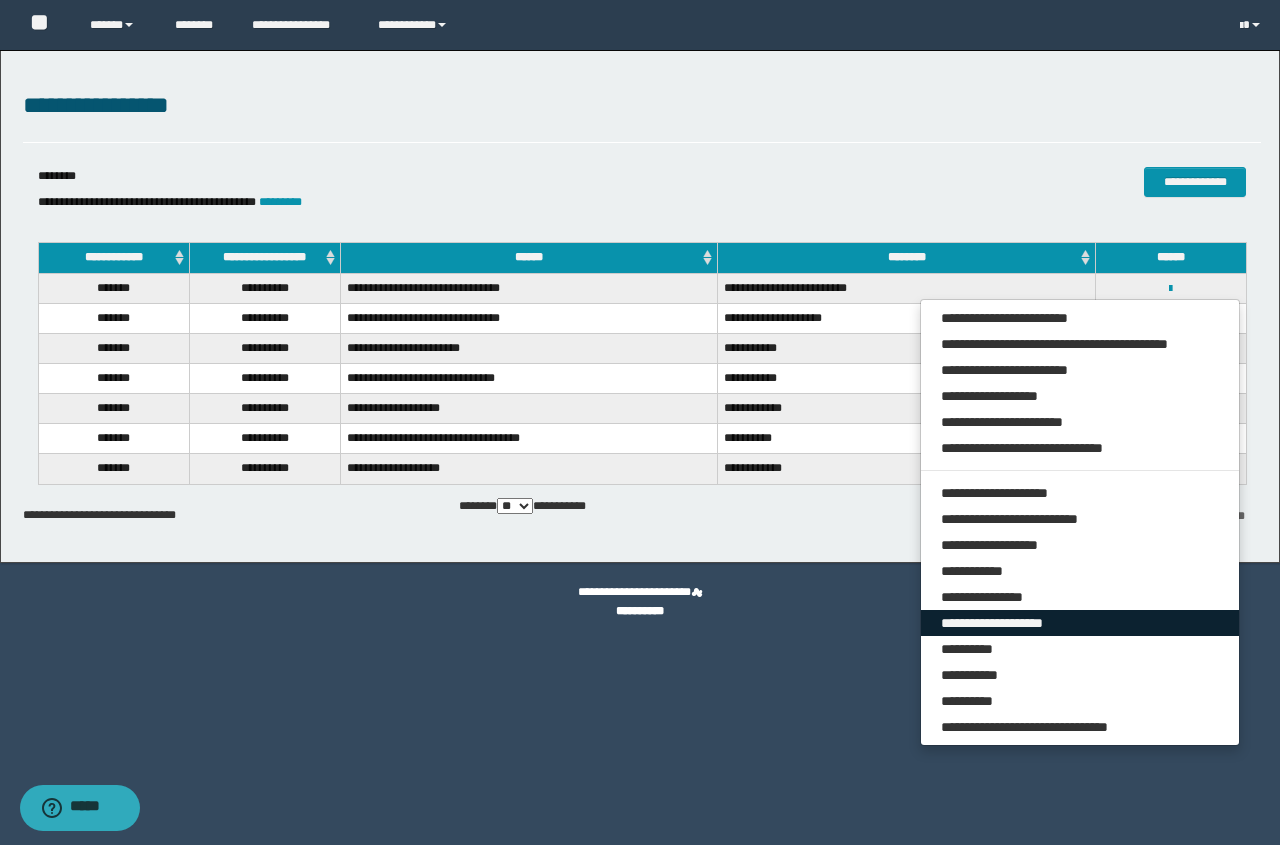 click on "**********" at bounding box center [1080, 623] 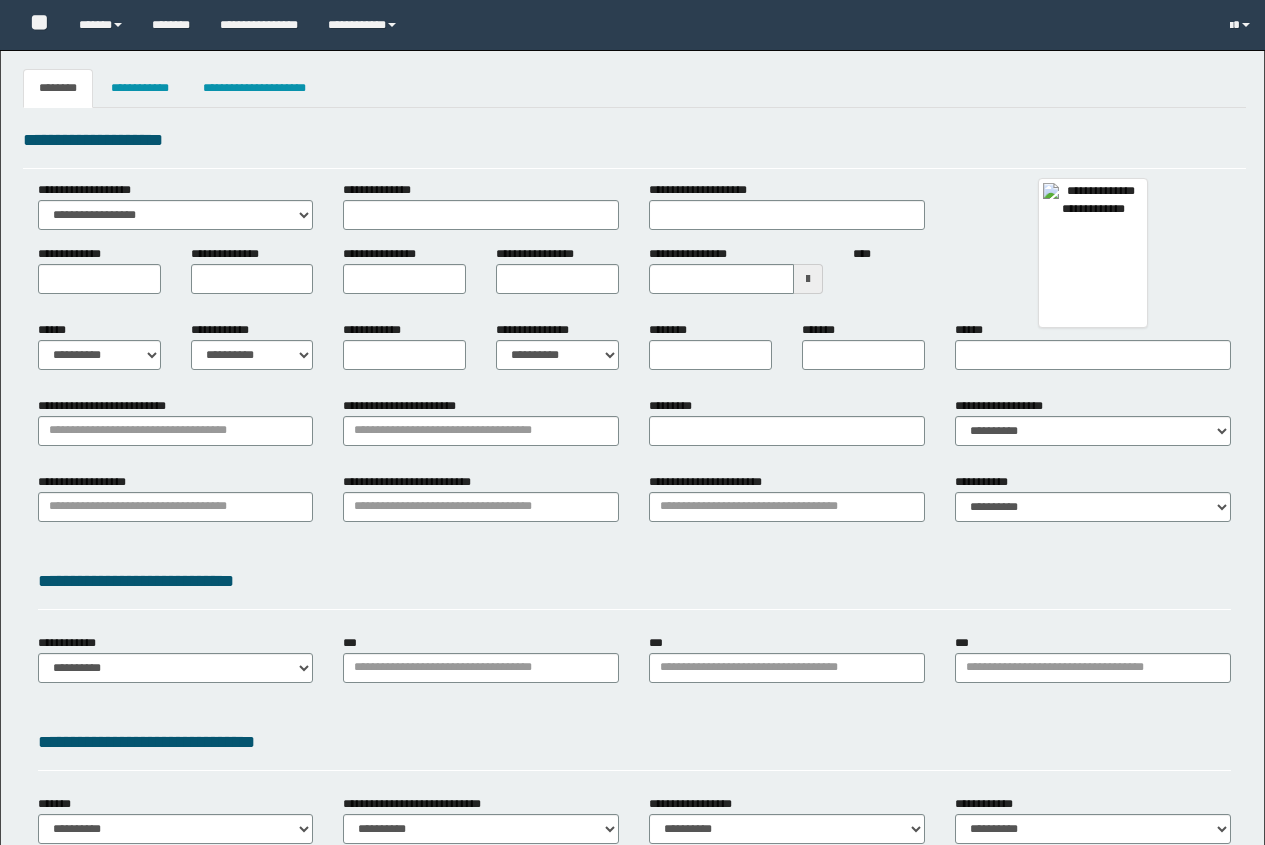 type 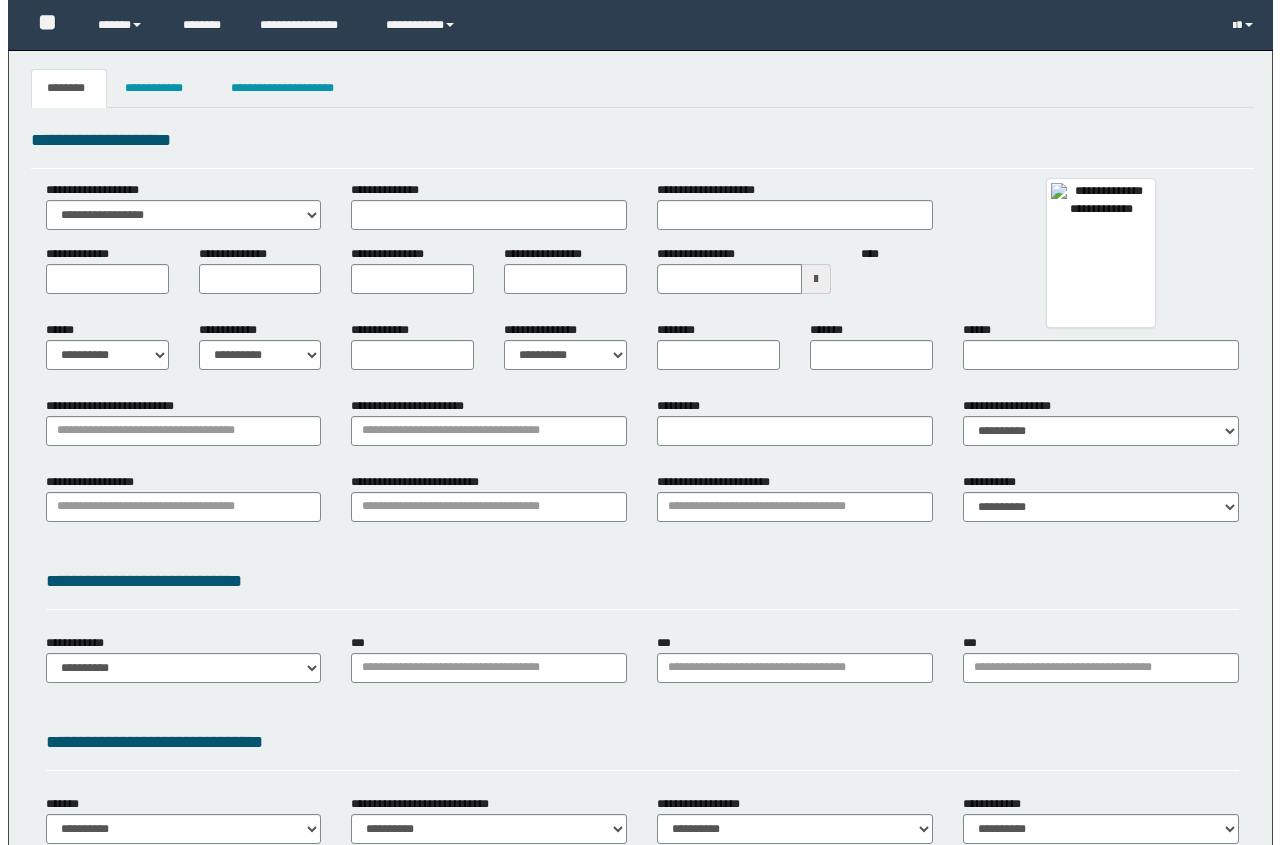 scroll, scrollTop: 0, scrollLeft: 0, axis: both 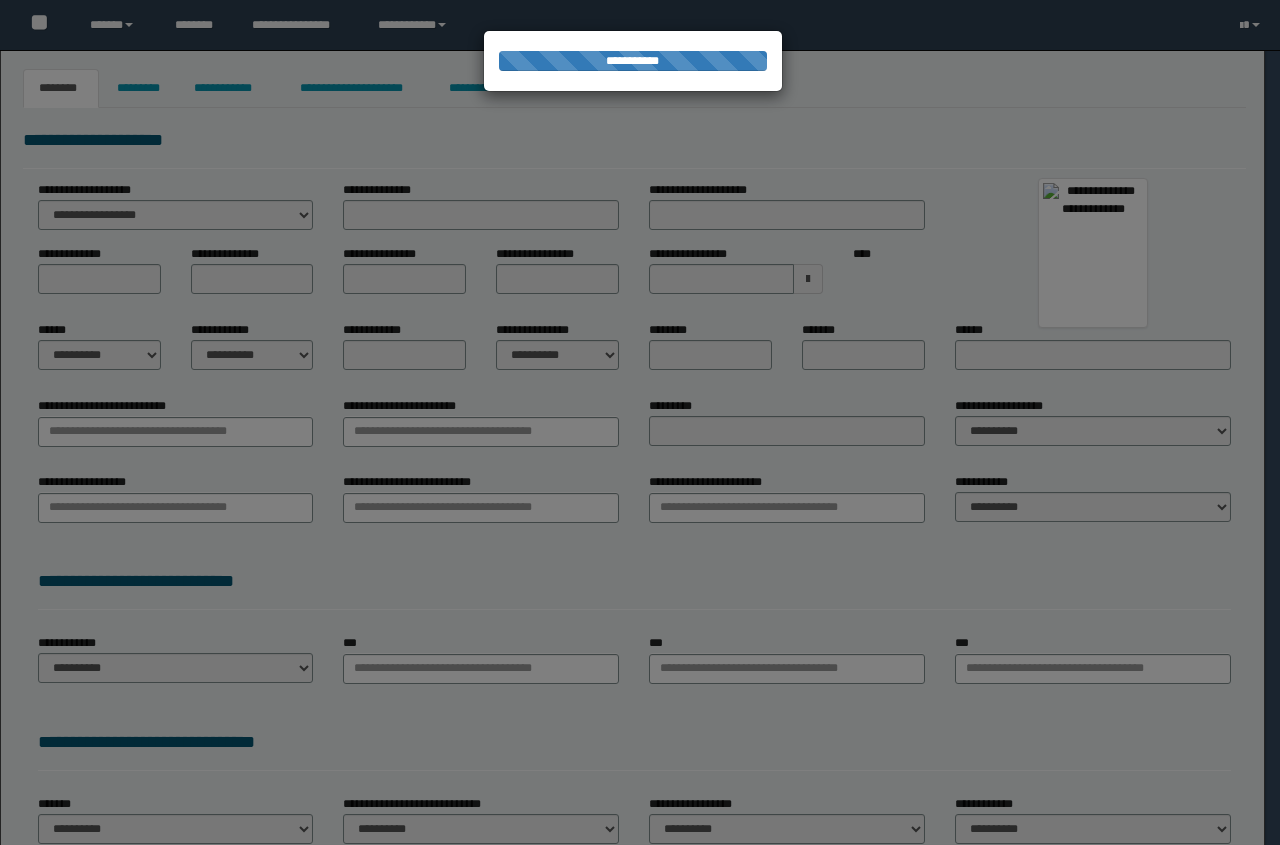 type on "********" 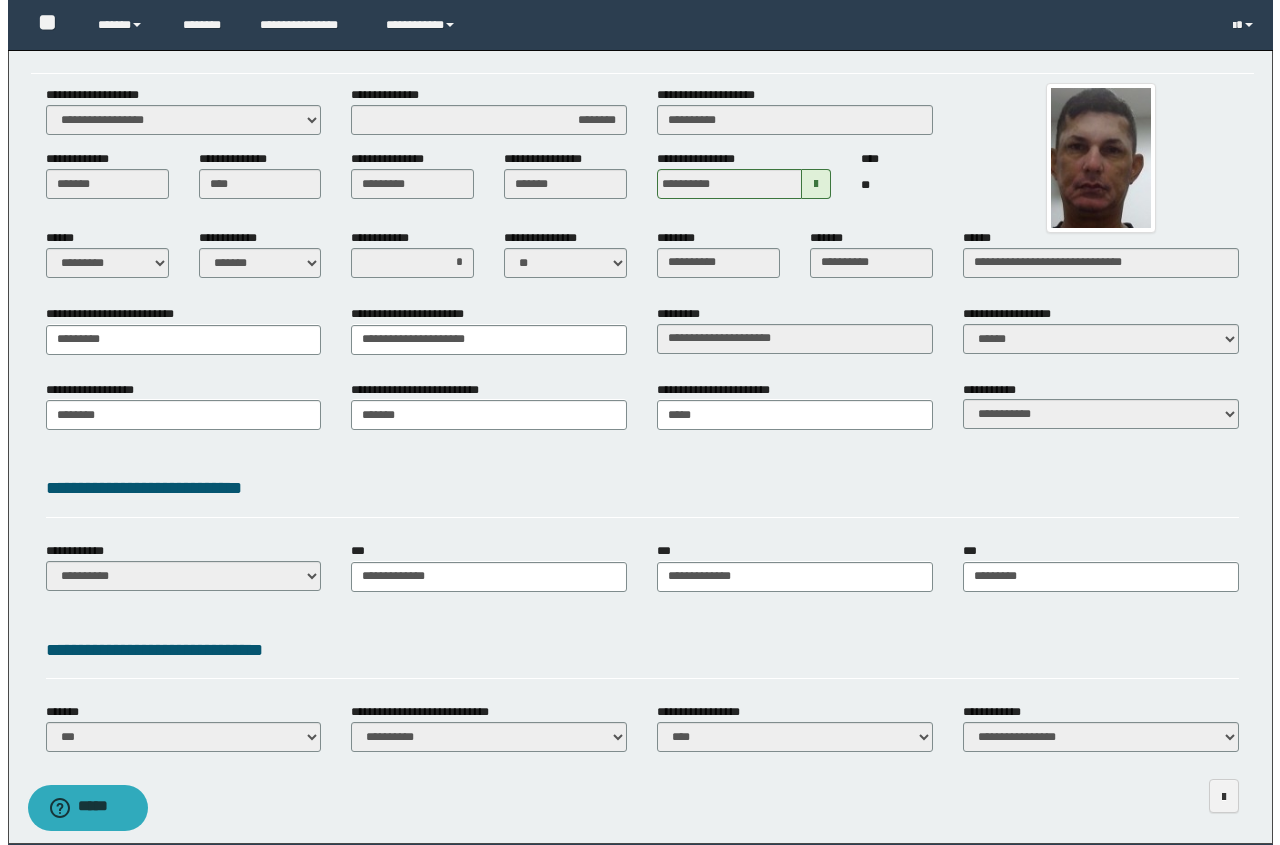 scroll, scrollTop: 0, scrollLeft: 0, axis: both 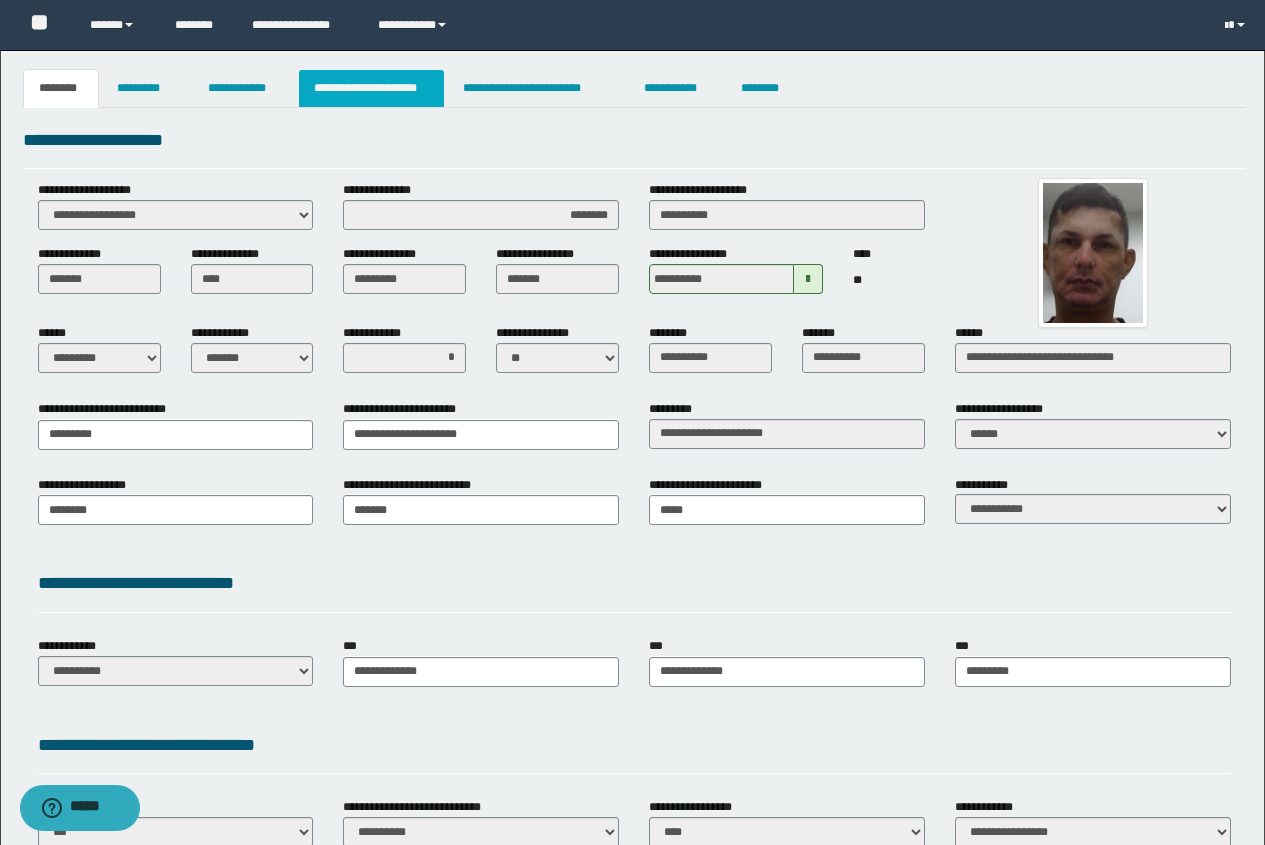 click on "**********" at bounding box center (371, 88) 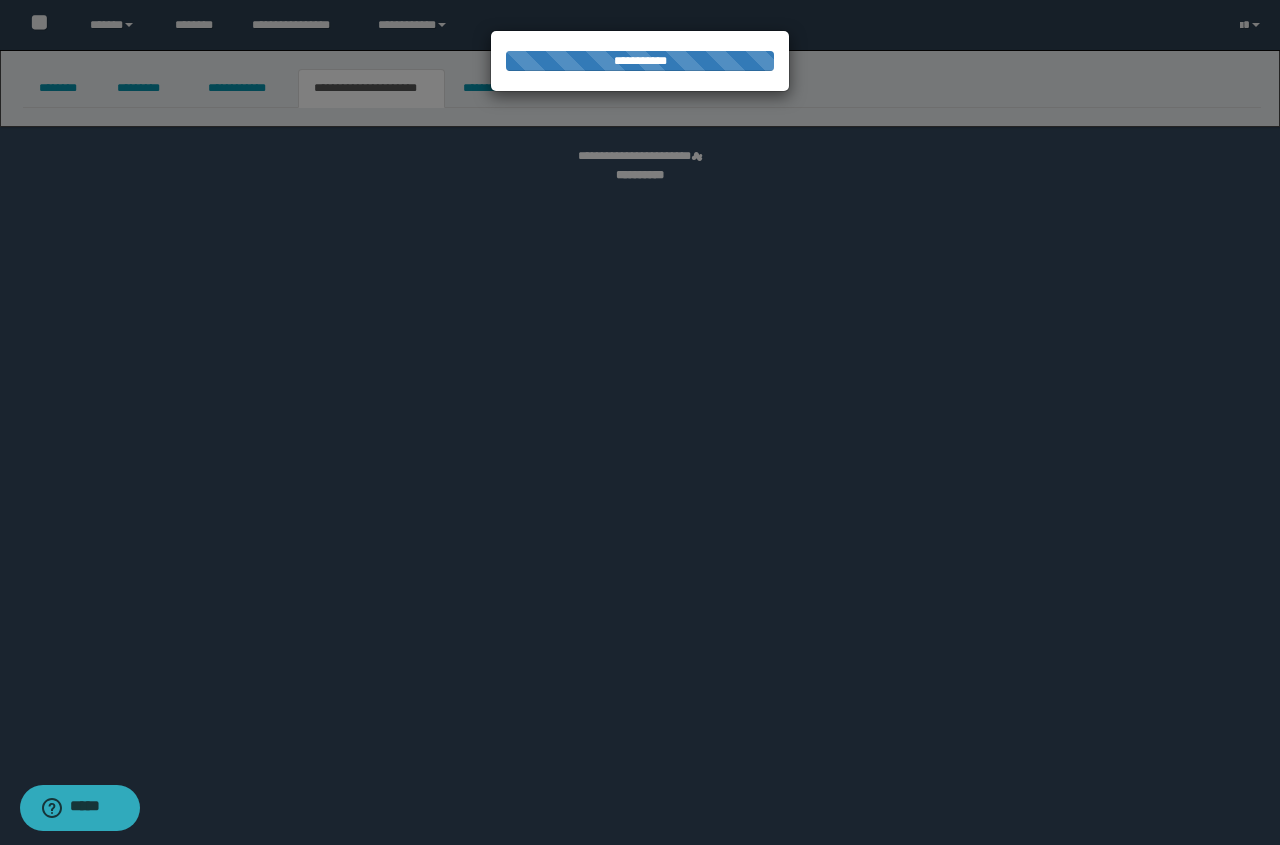 select on "*" 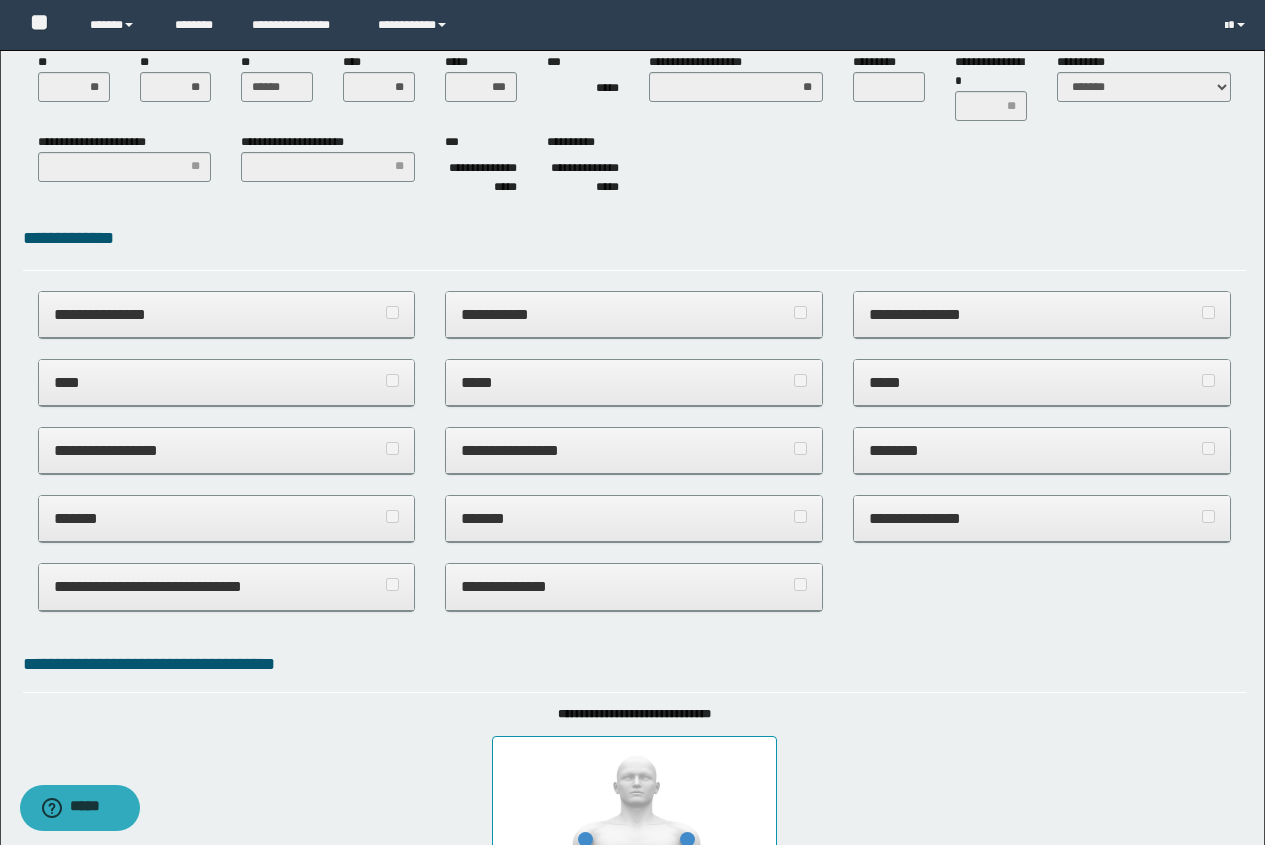 scroll, scrollTop: 0, scrollLeft: 0, axis: both 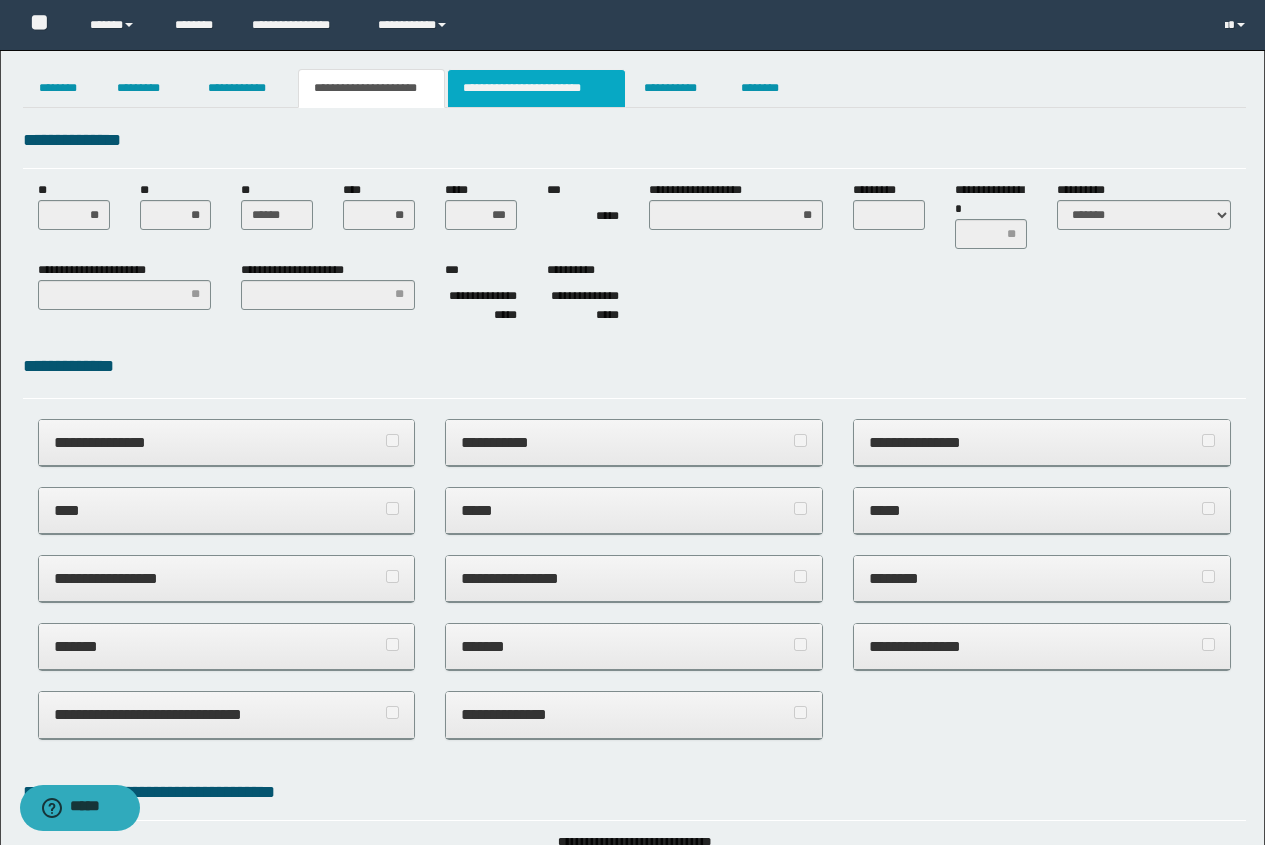 click on "**********" at bounding box center (537, 88) 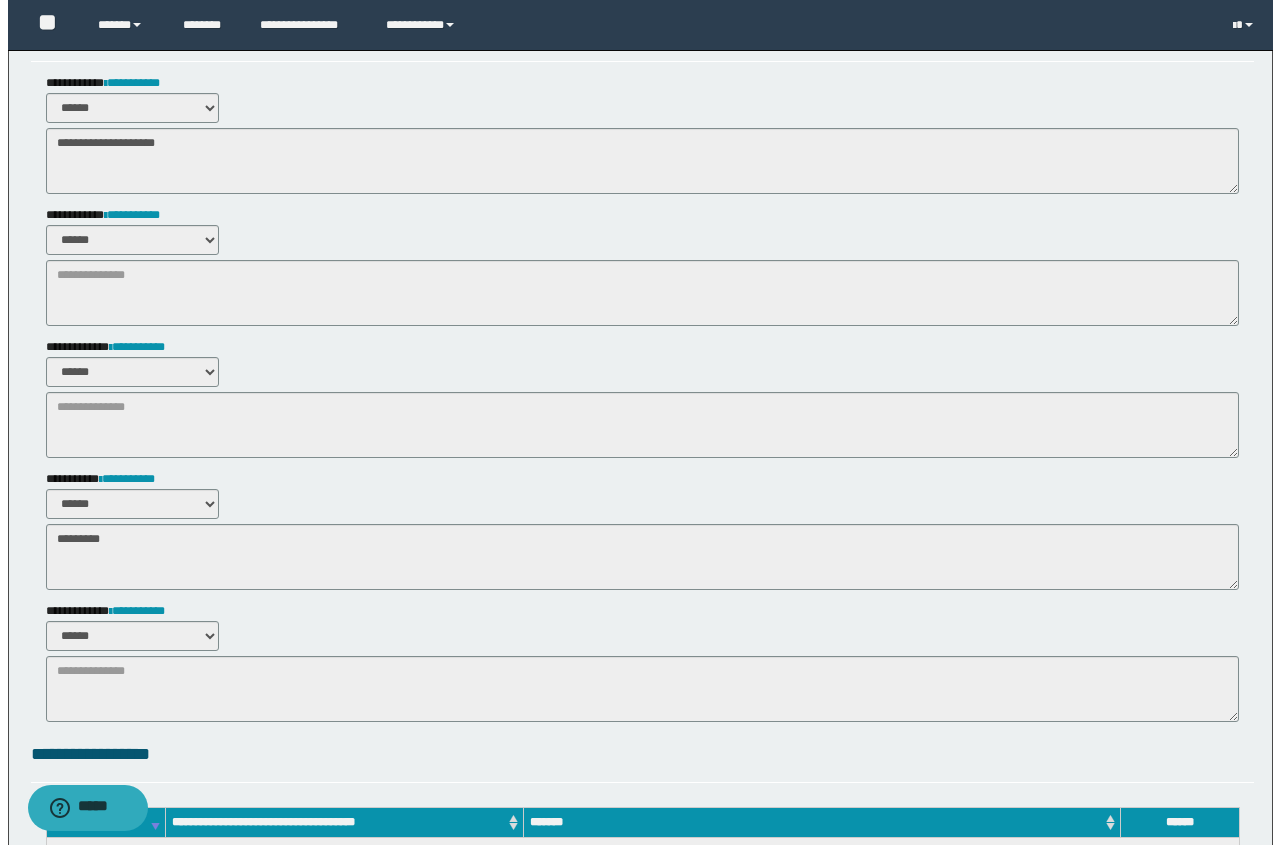 scroll, scrollTop: 0, scrollLeft: 0, axis: both 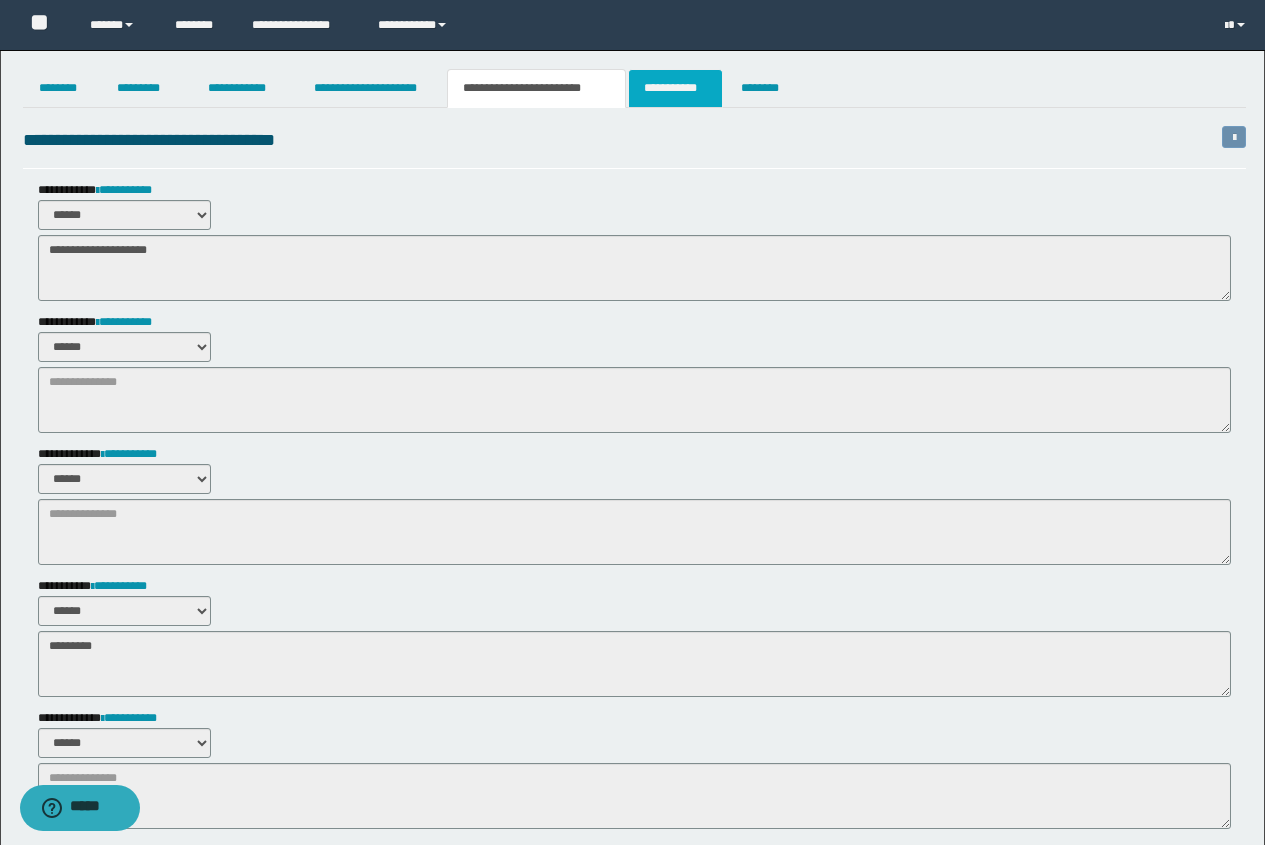 click on "**********" at bounding box center (675, 88) 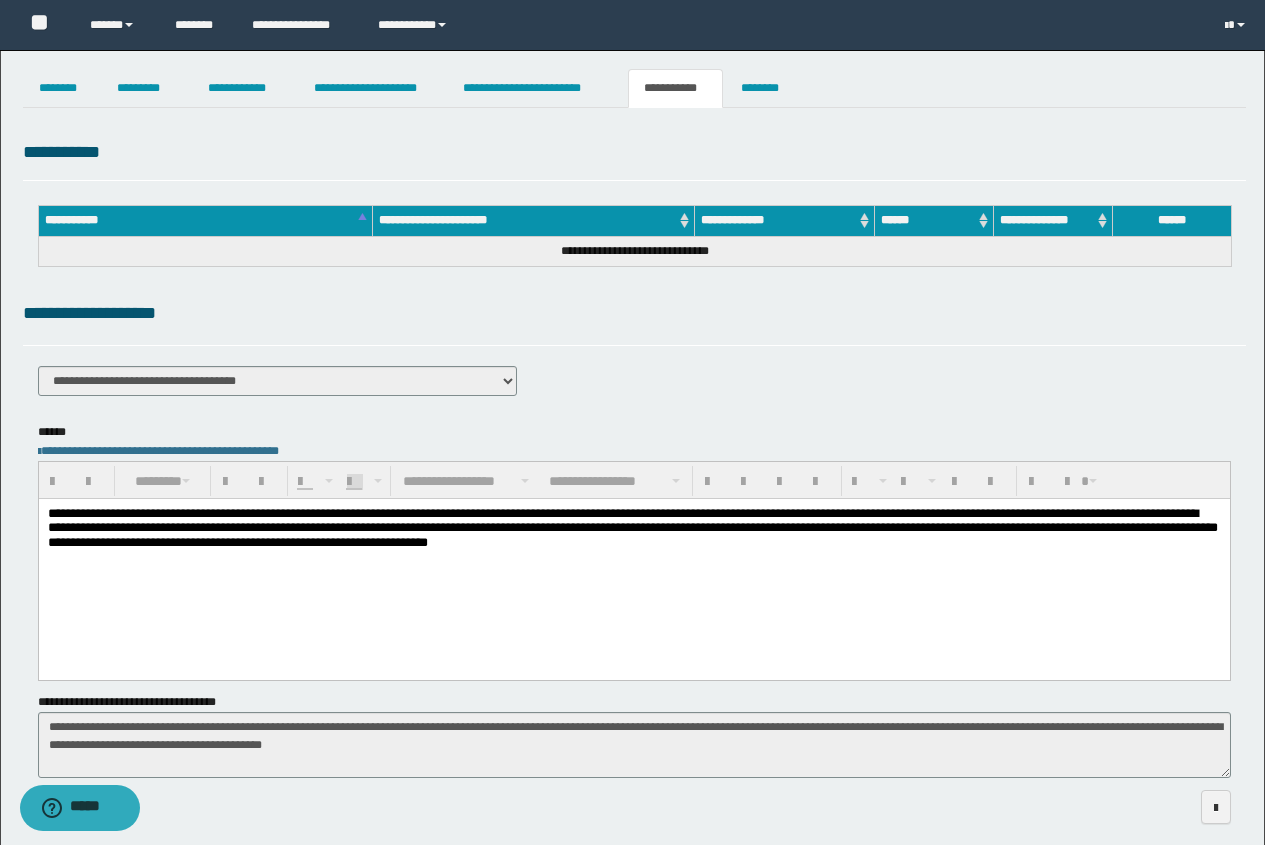 scroll, scrollTop: 87, scrollLeft: 0, axis: vertical 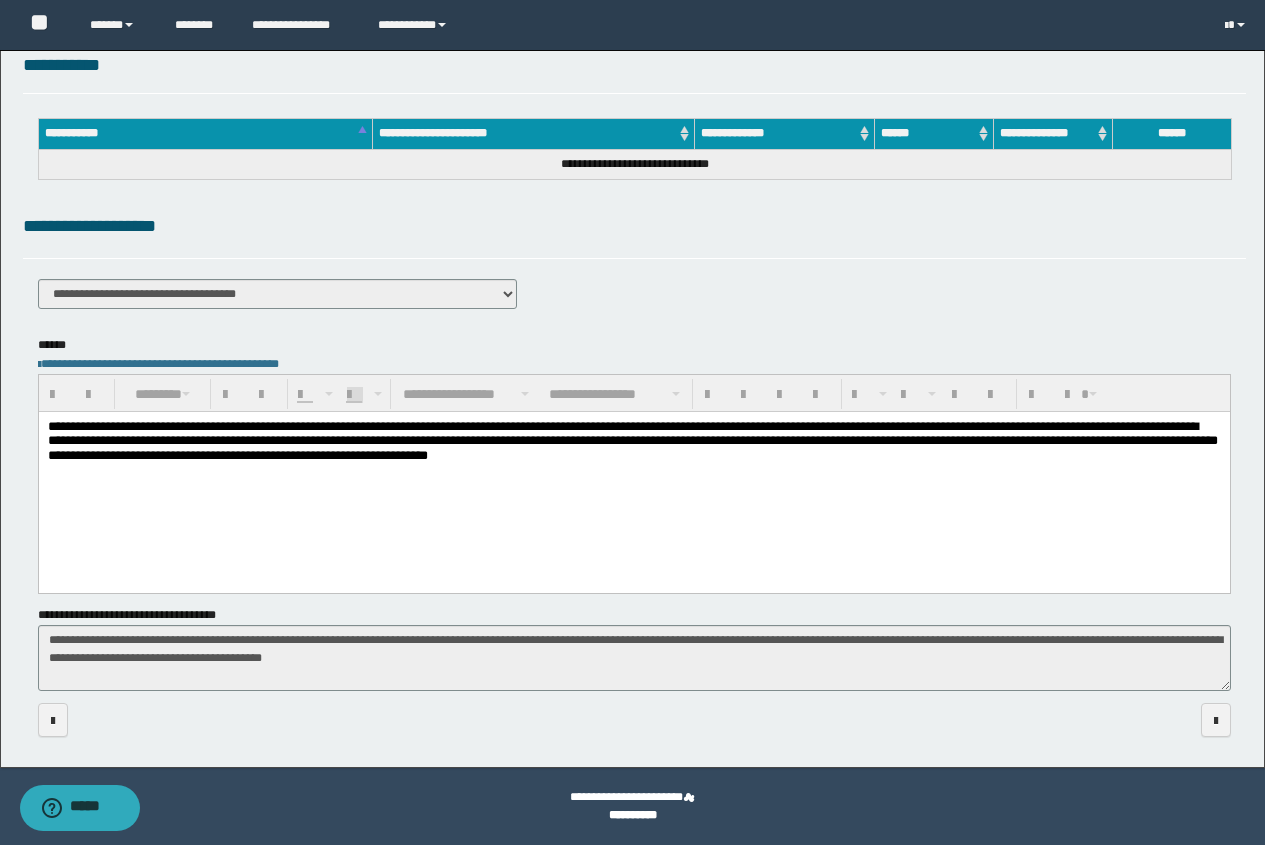click on "**********" at bounding box center (632, 440) 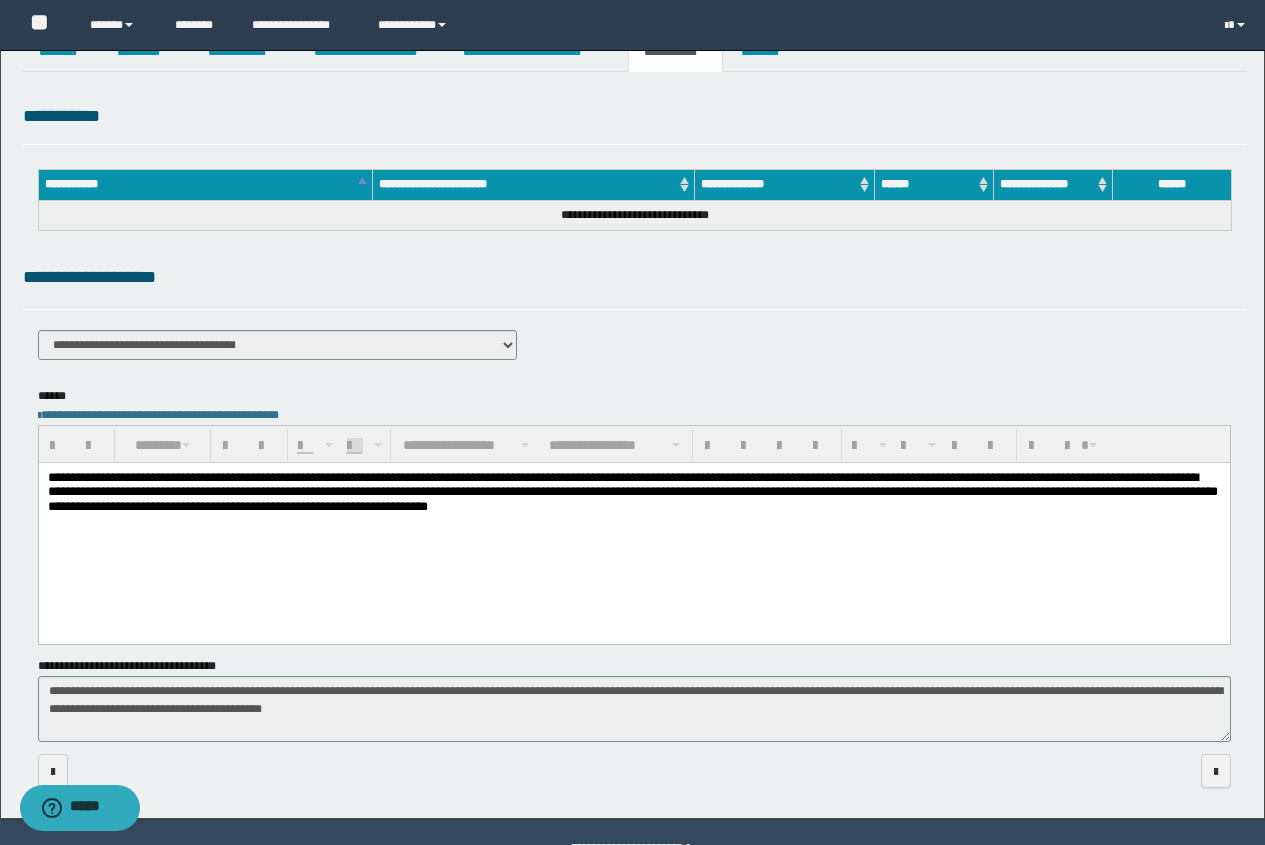 scroll, scrollTop: 0, scrollLeft: 0, axis: both 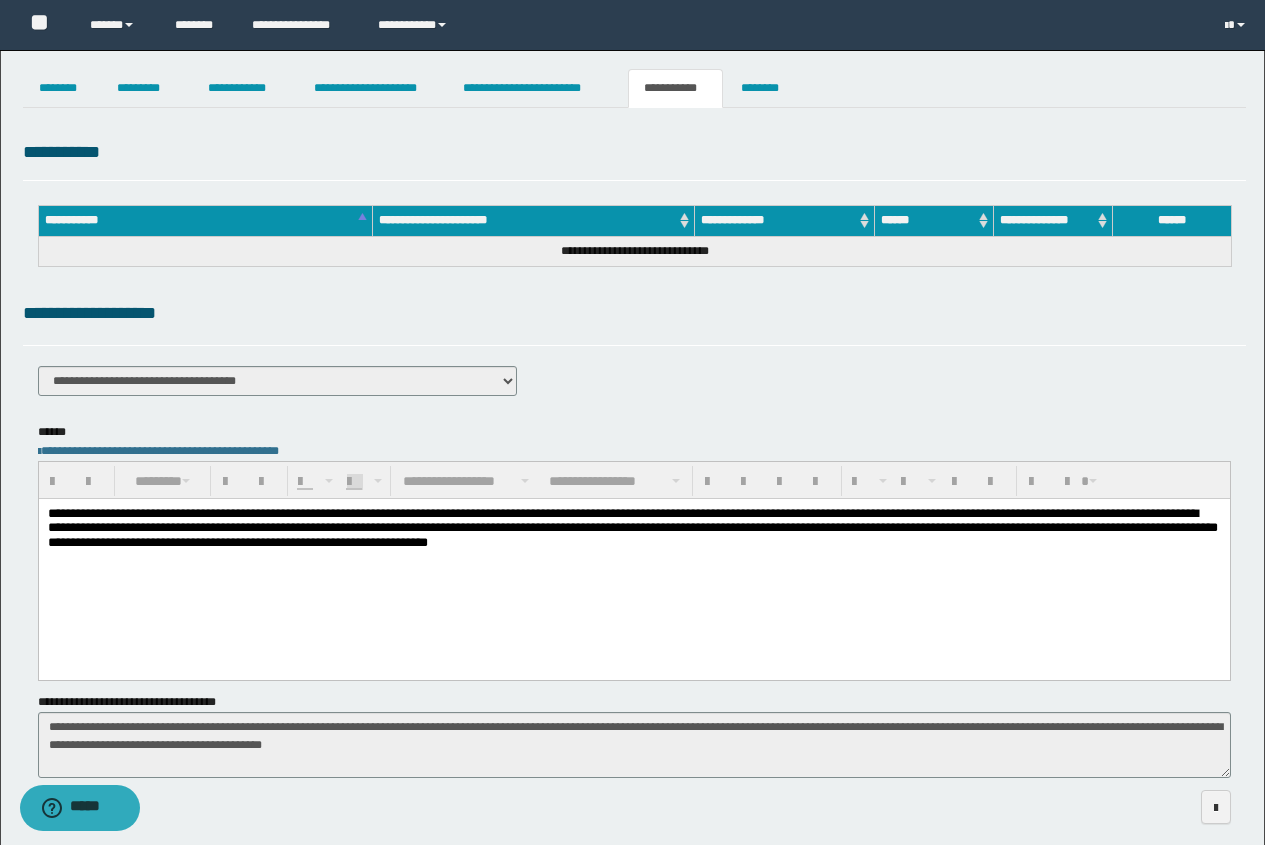 click on "**********" at bounding box center [634, 251] 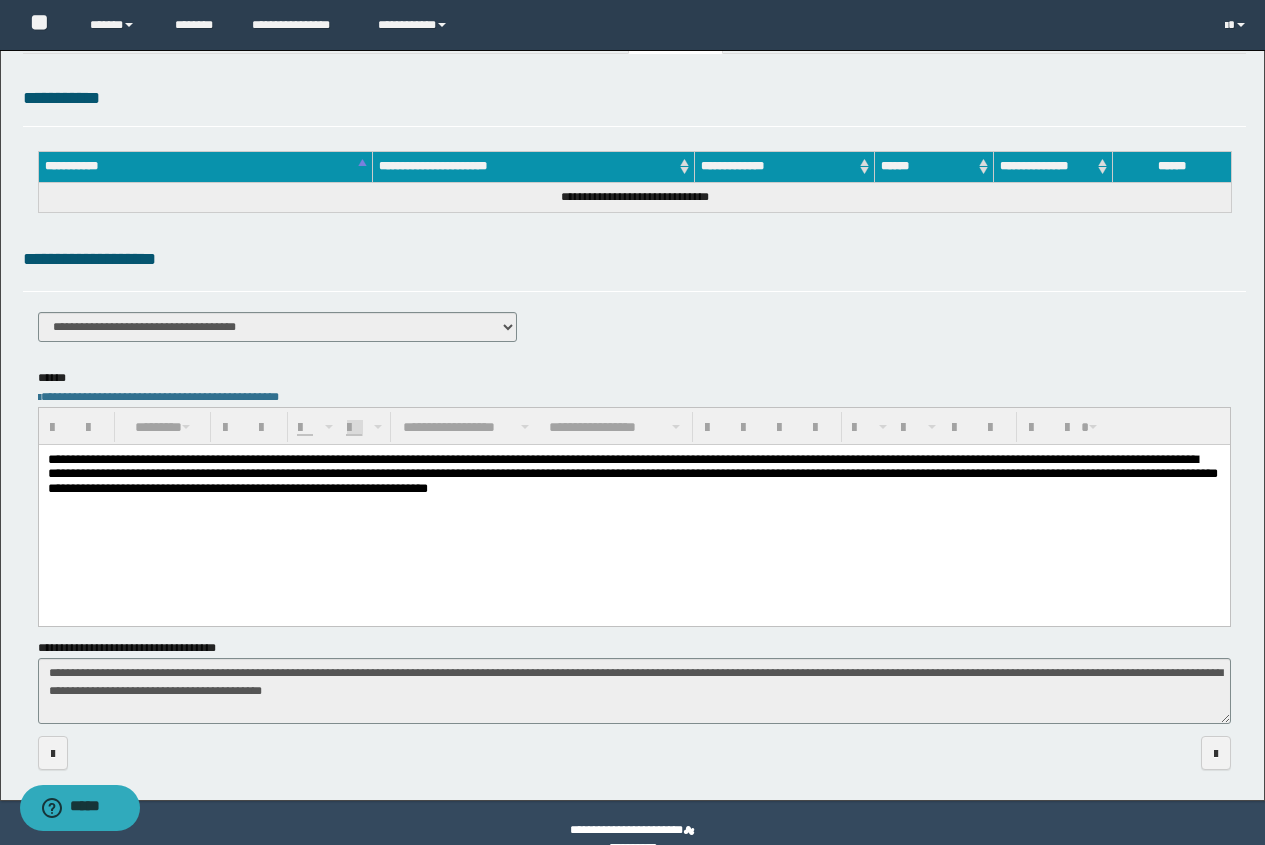 scroll, scrollTop: 87, scrollLeft: 0, axis: vertical 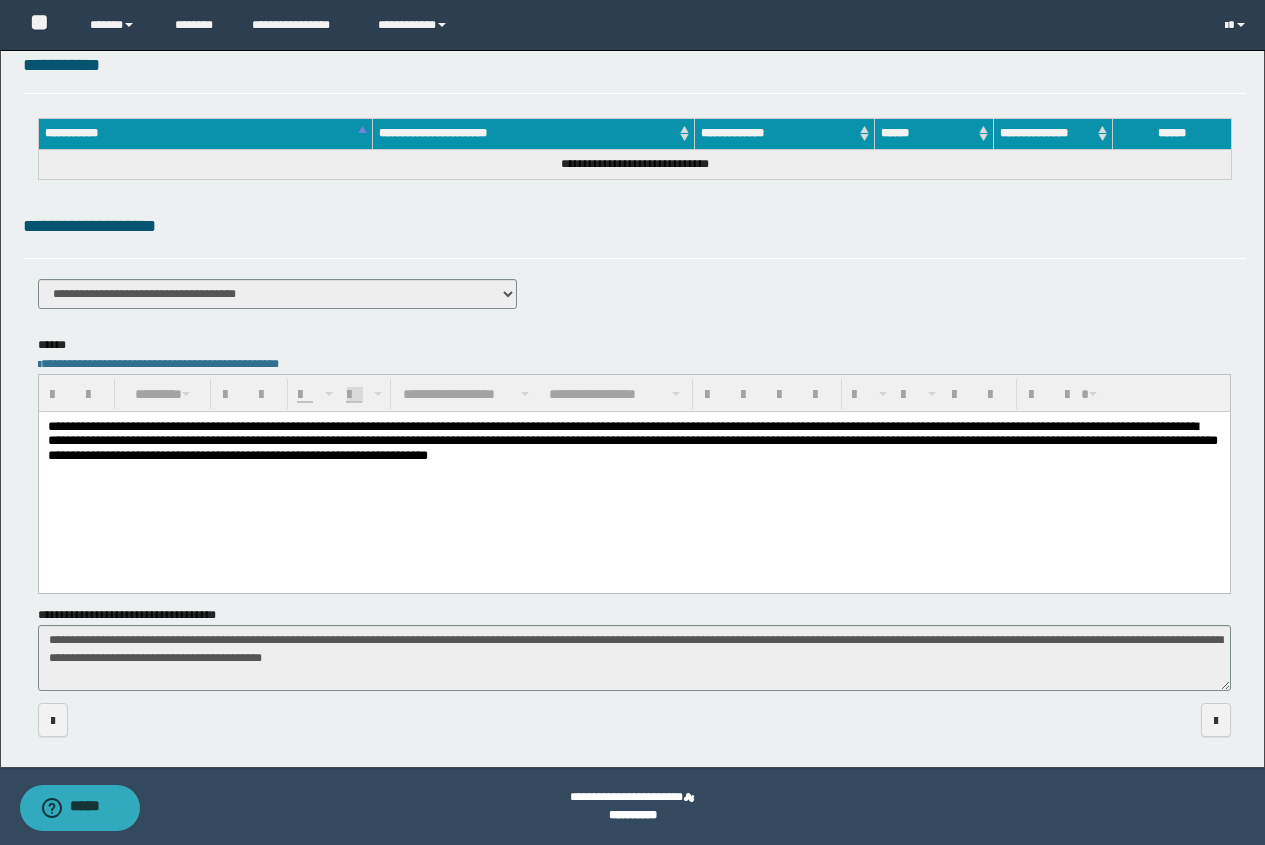 click on "**********" at bounding box center [633, 476] 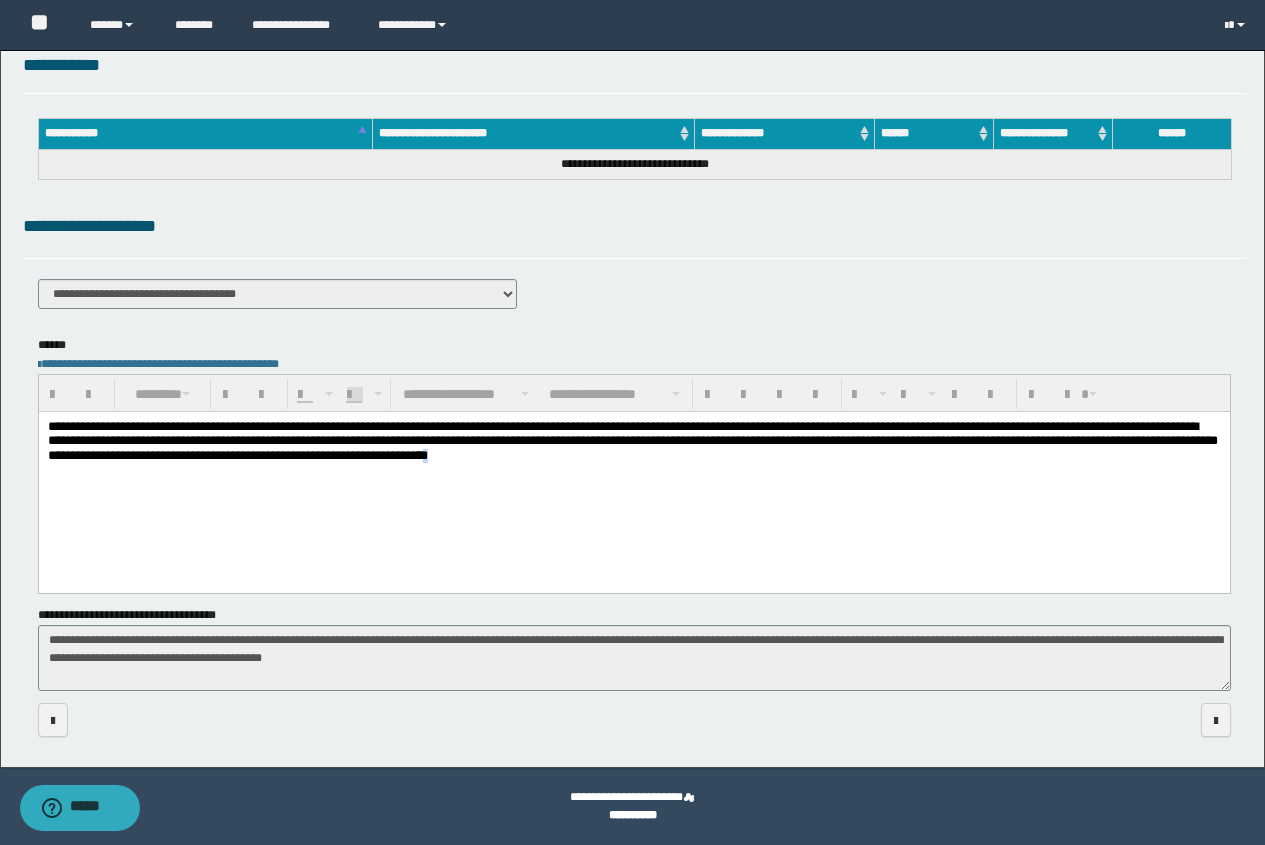 click on "**********" at bounding box center (633, 451) 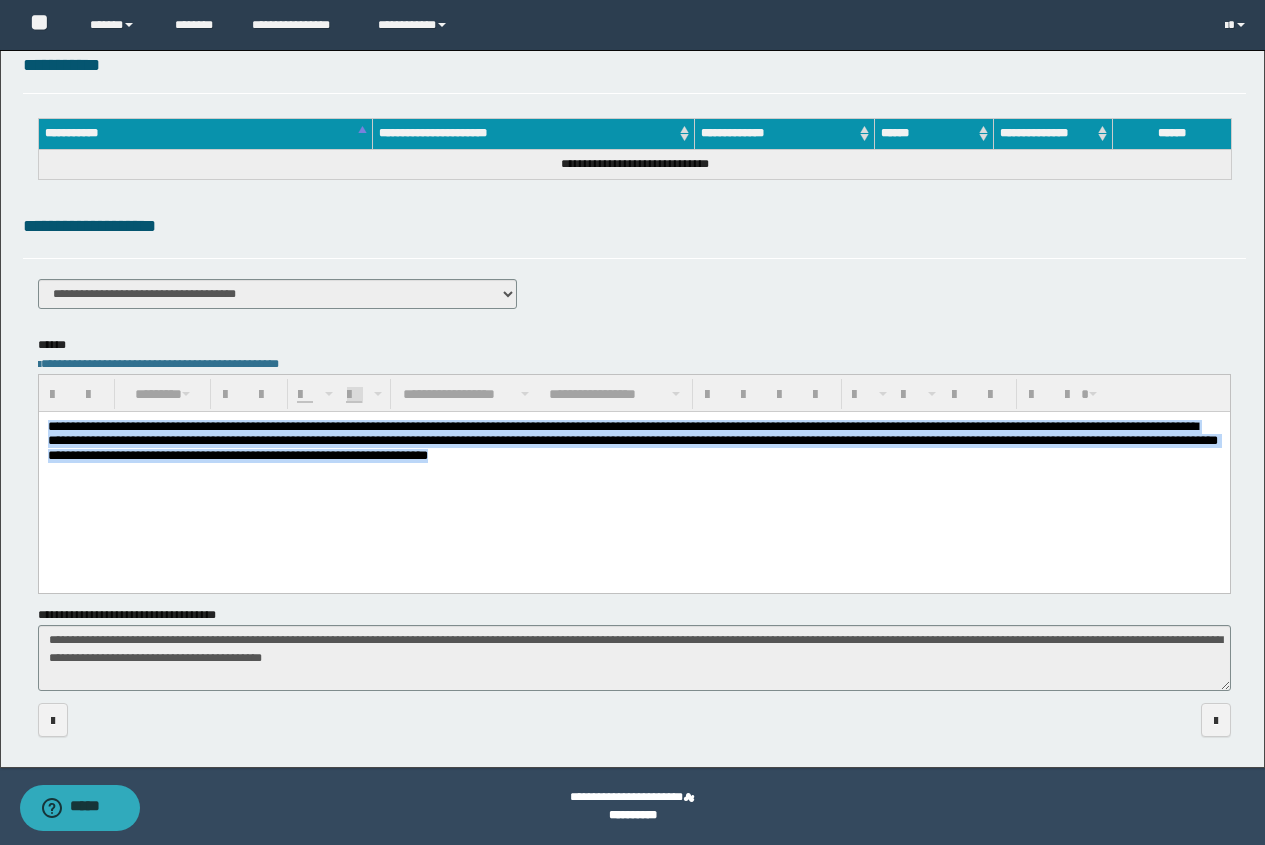 click on "**********" at bounding box center (633, 451) 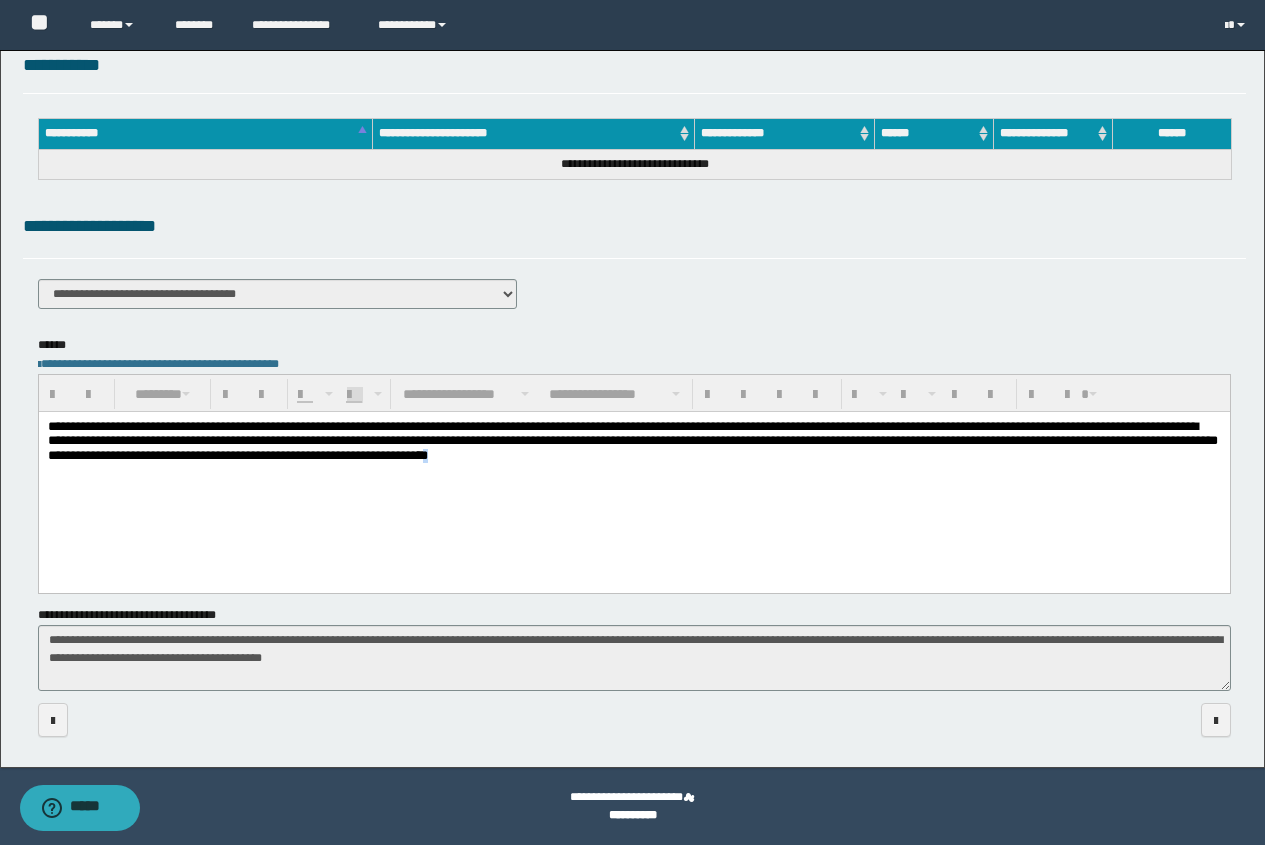click on "**********" at bounding box center (633, 451) 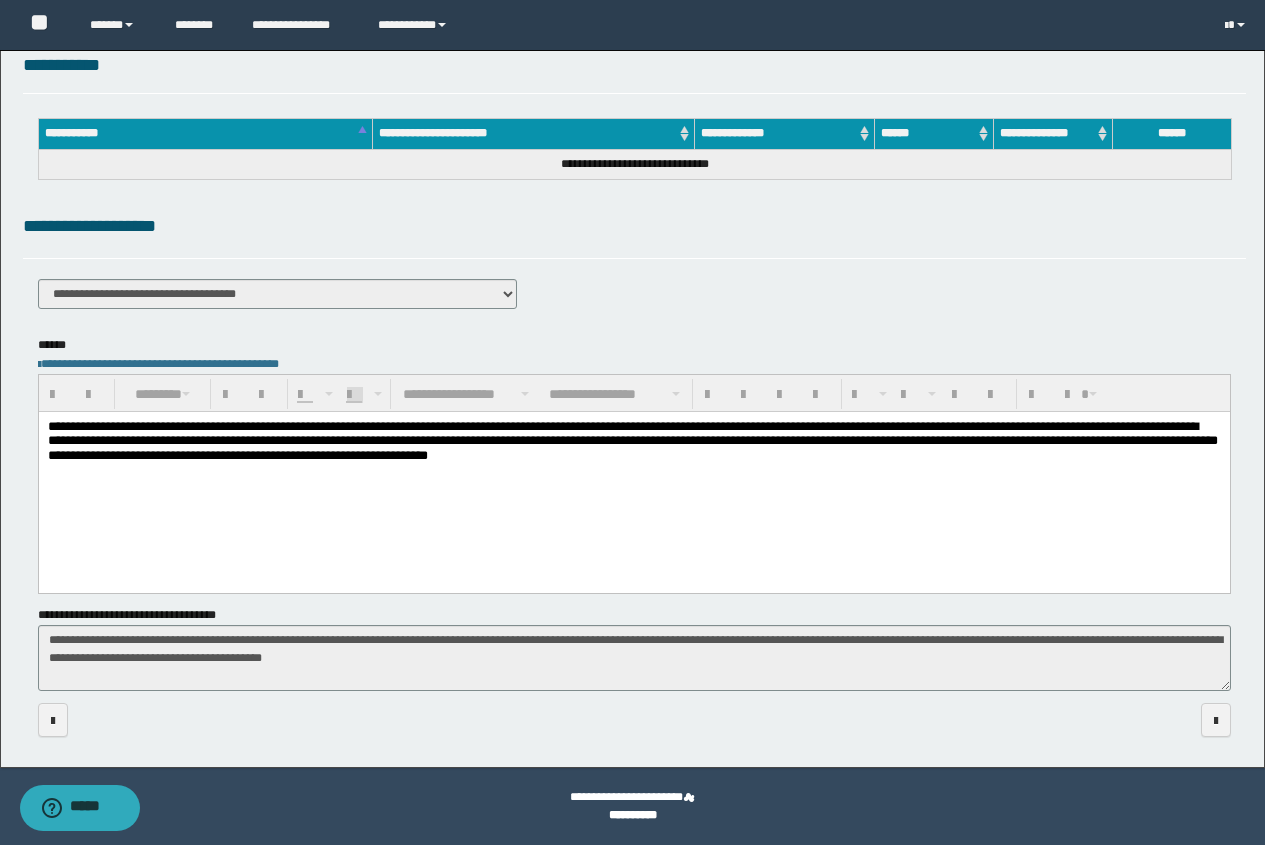 click on "**********" at bounding box center [633, 451] 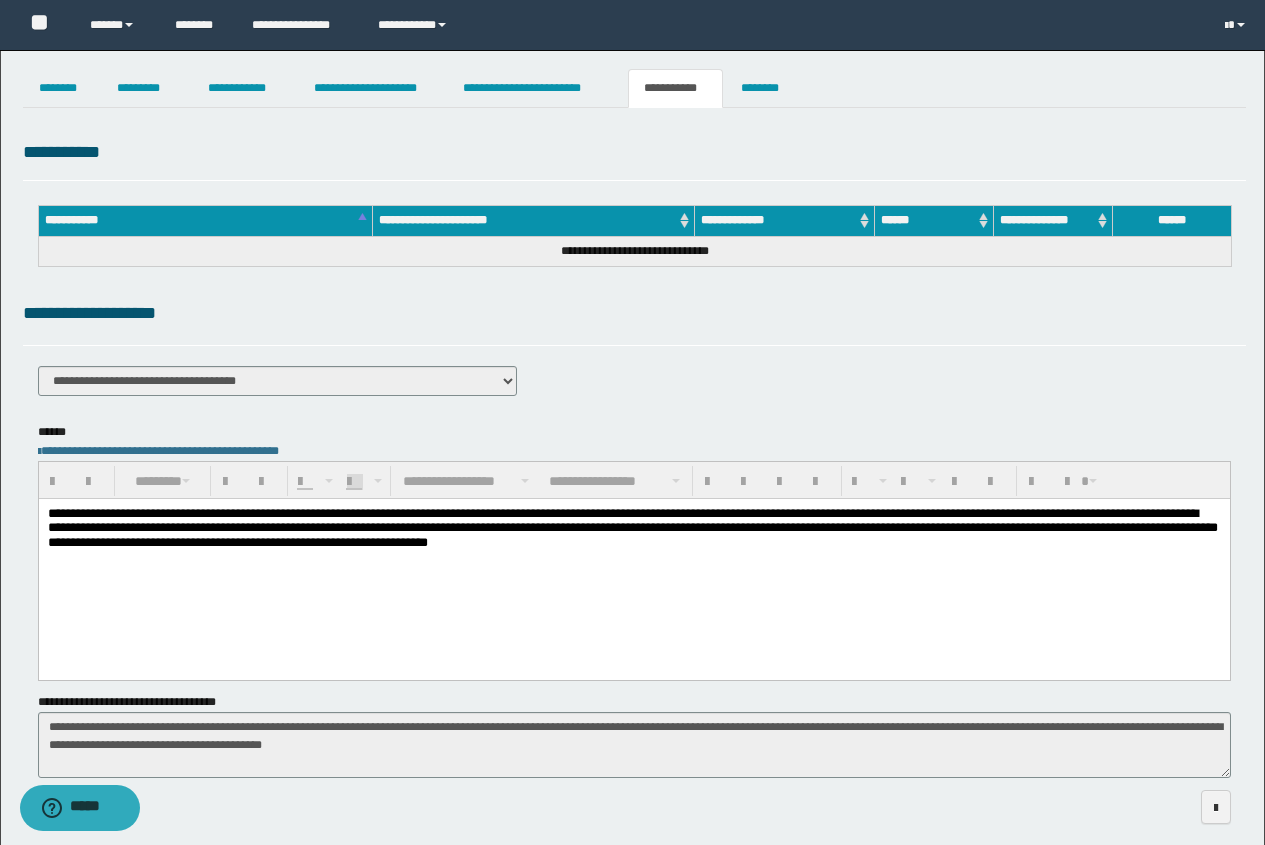 click on "**********" at bounding box center [633, 563] 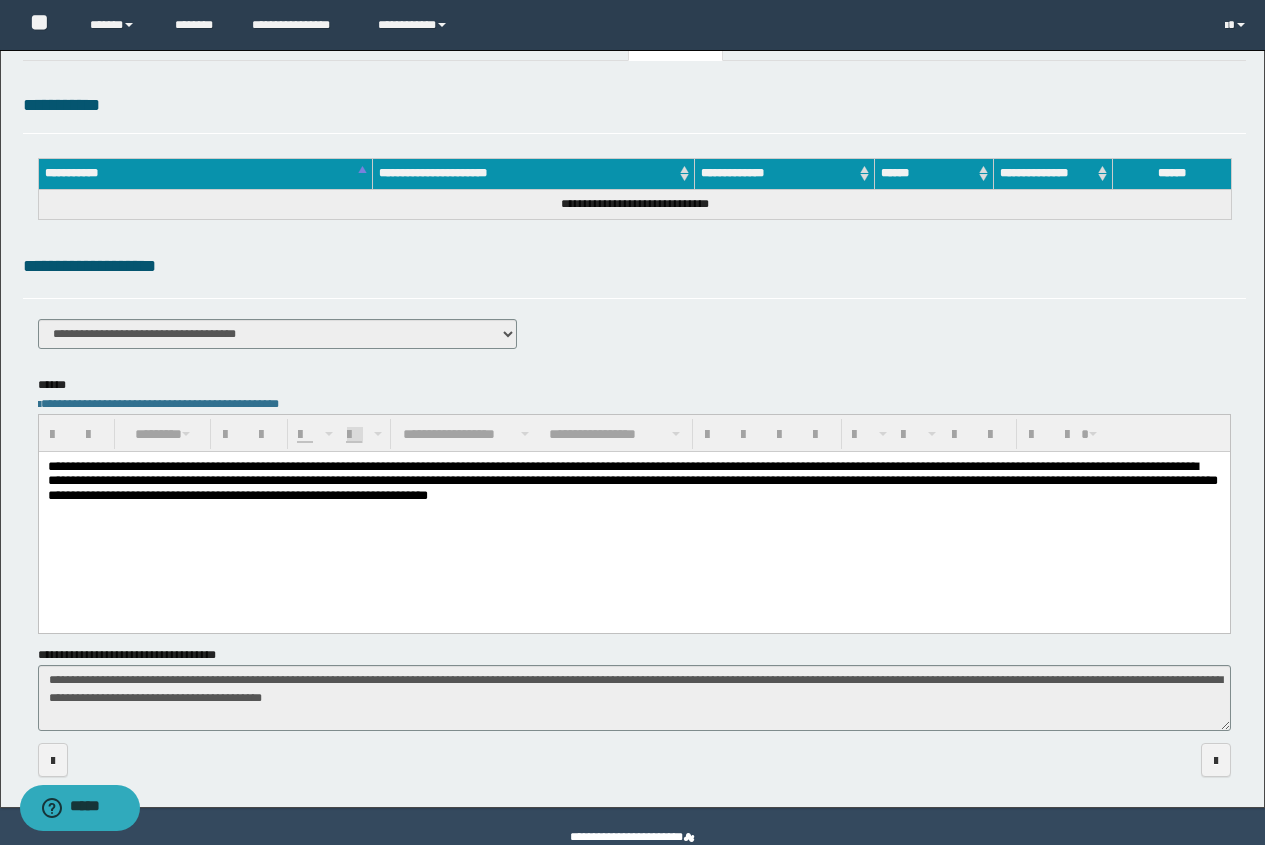 scroll, scrollTop: 0, scrollLeft: 0, axis: both 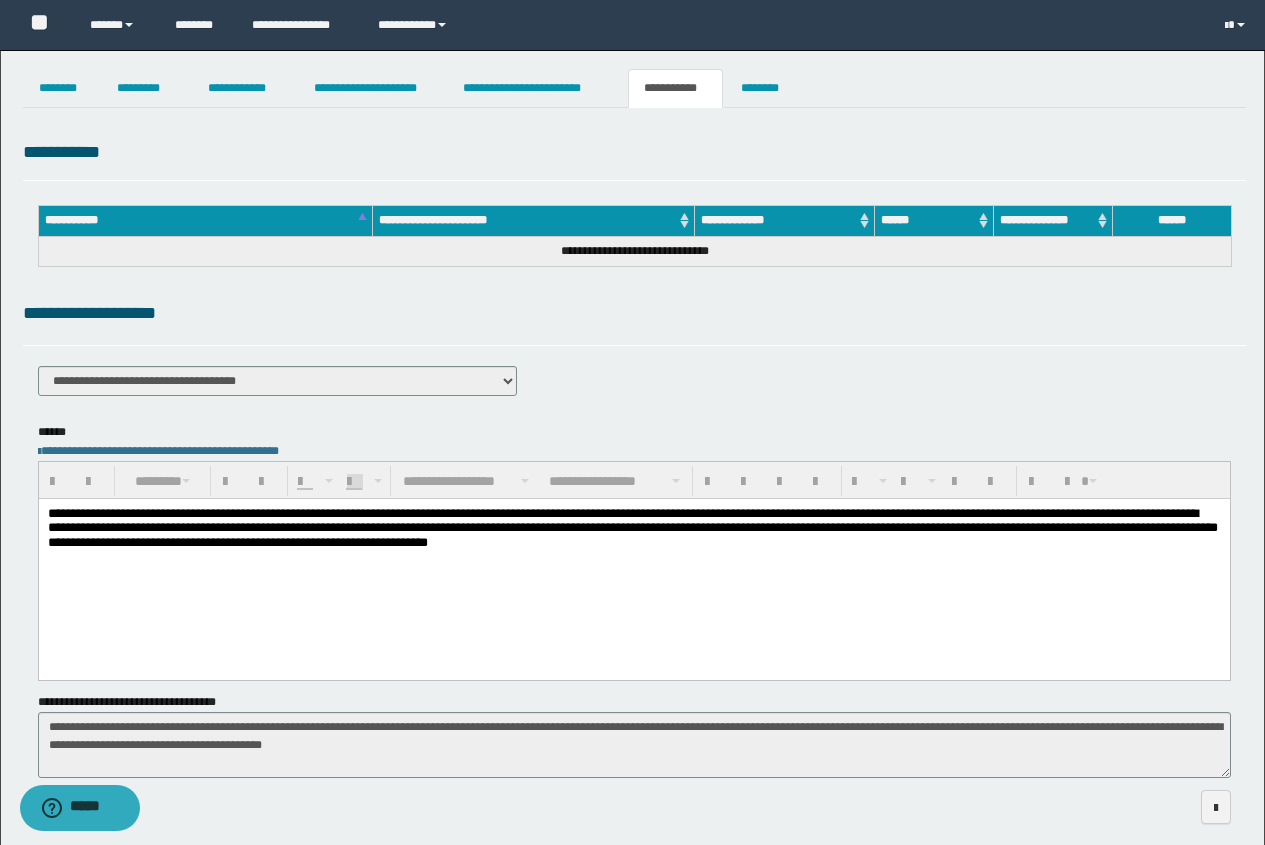click on "**********" at bounding box center [634, 313] 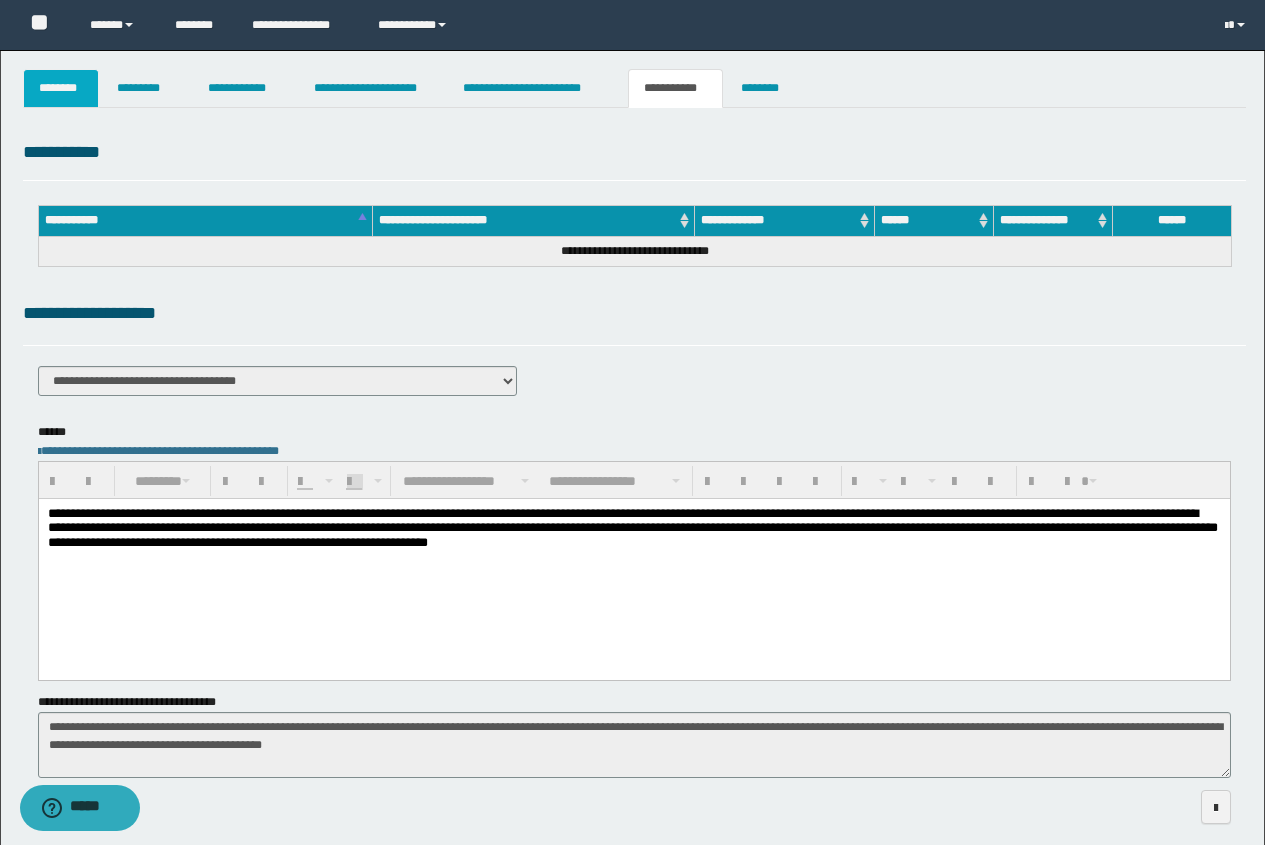 click on "********" at bounding box center [61, 88] 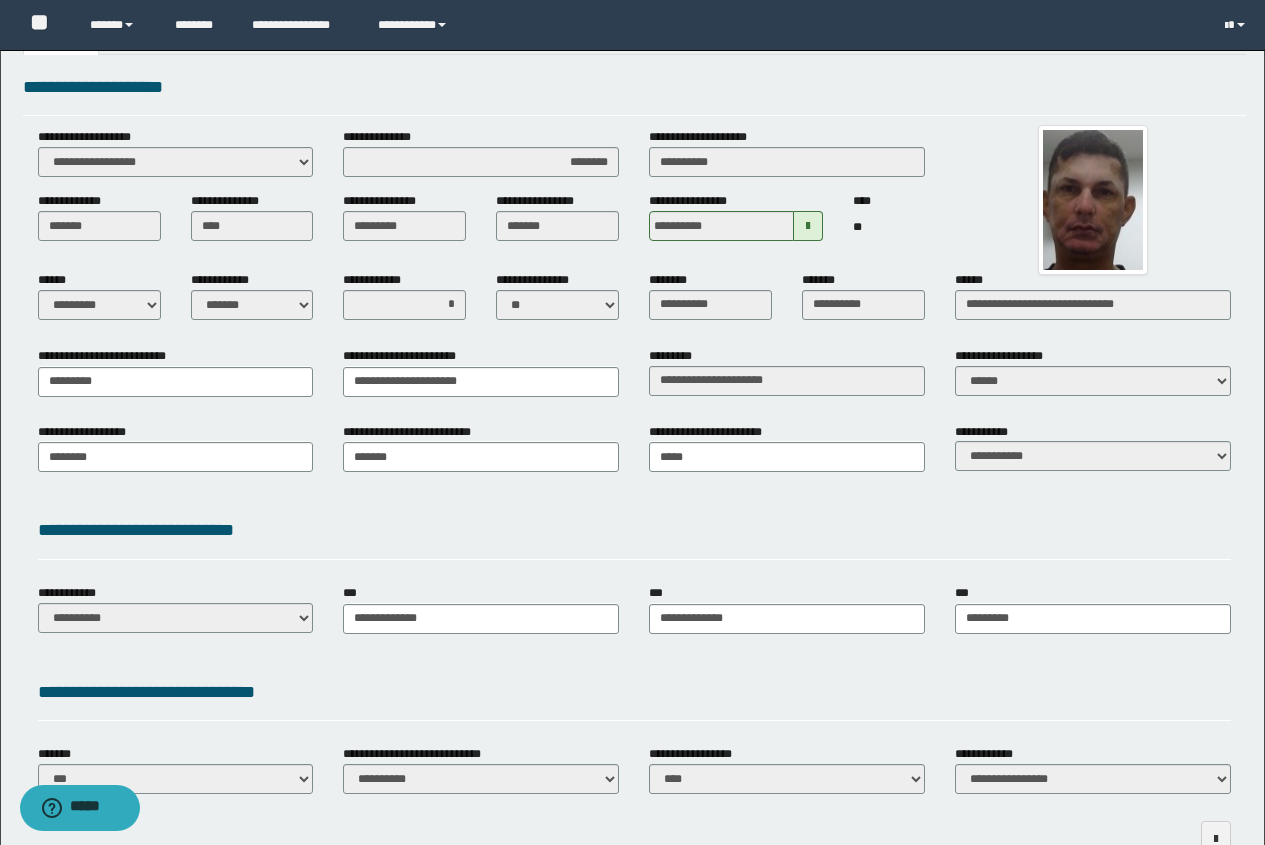 scroll, scrollTop: 0, scrollLeft: 0, axis: both 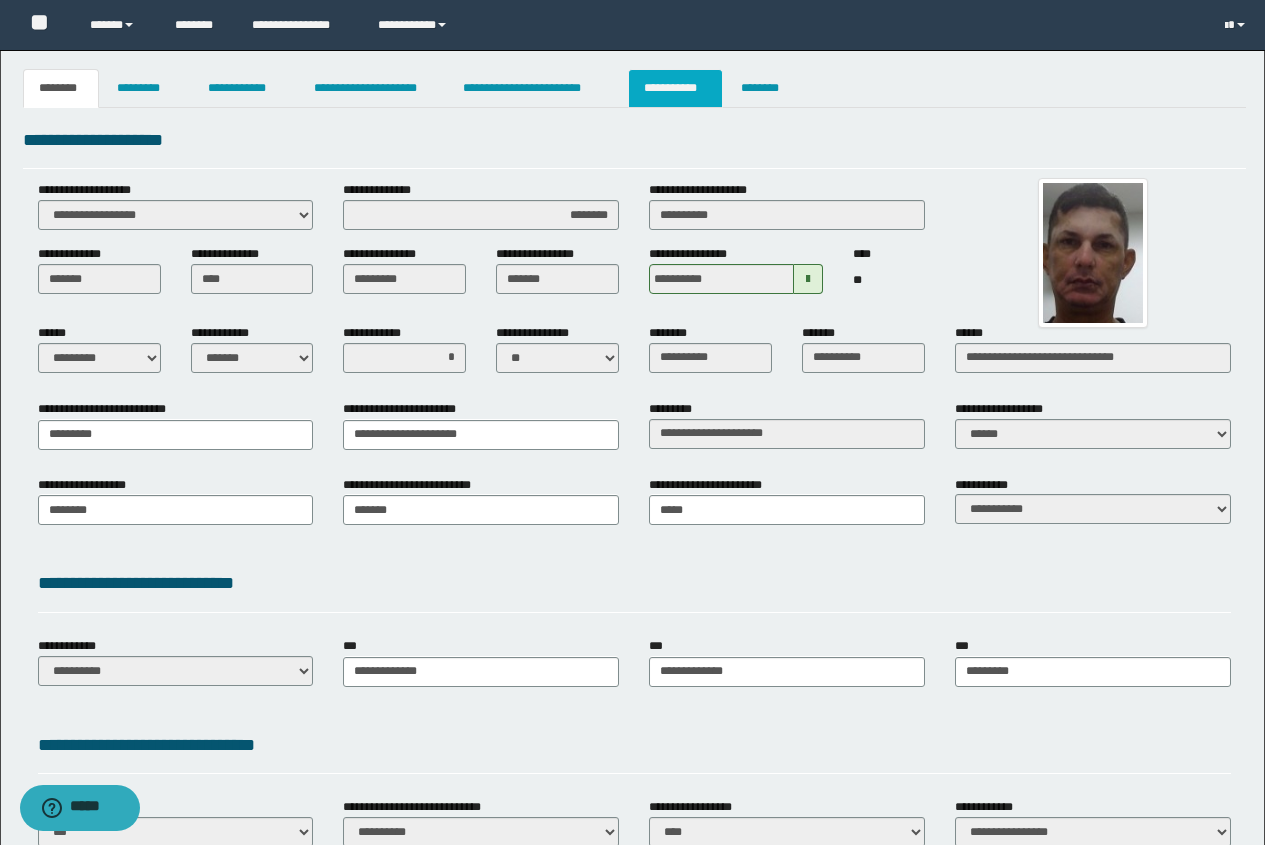 click on "**********" at bounding box center [675, 88] 